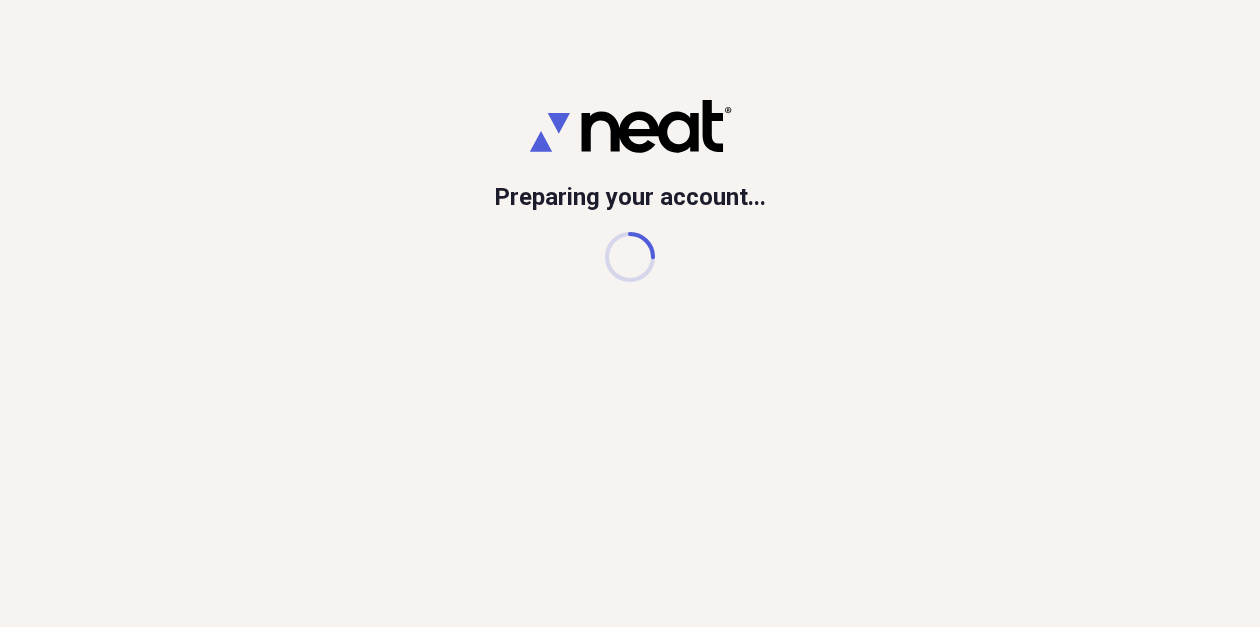 scroll, scrollTop: 0, scrollLeft: 0, axis: both 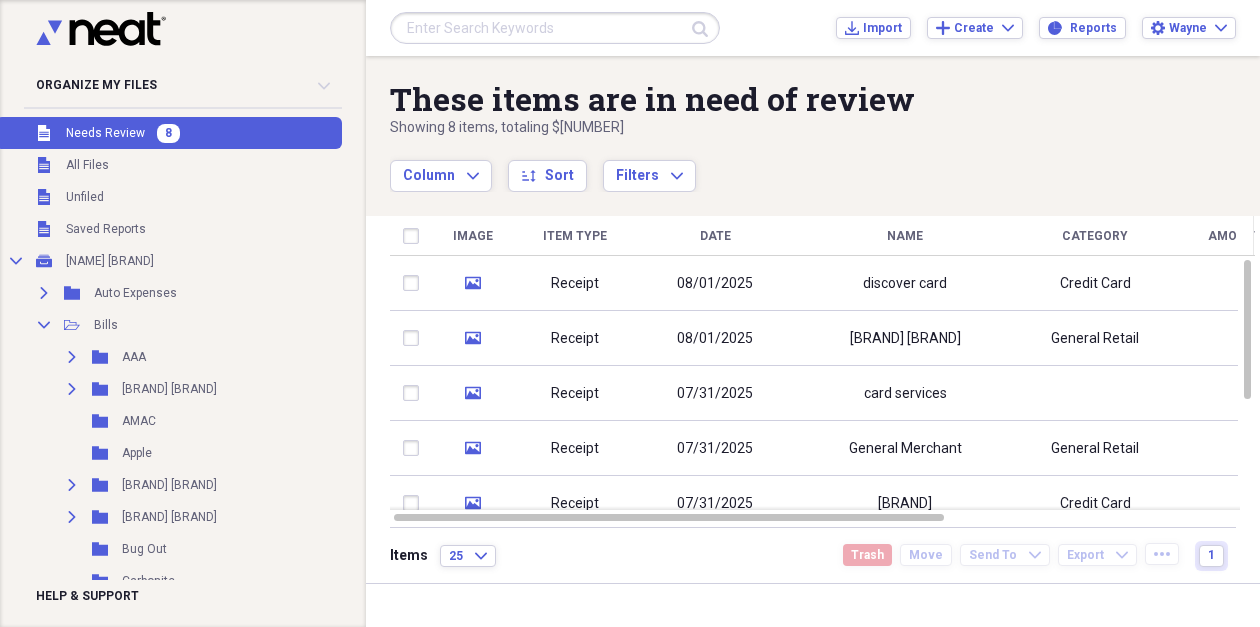 click on "discover card" at bounding box center [905, 283] 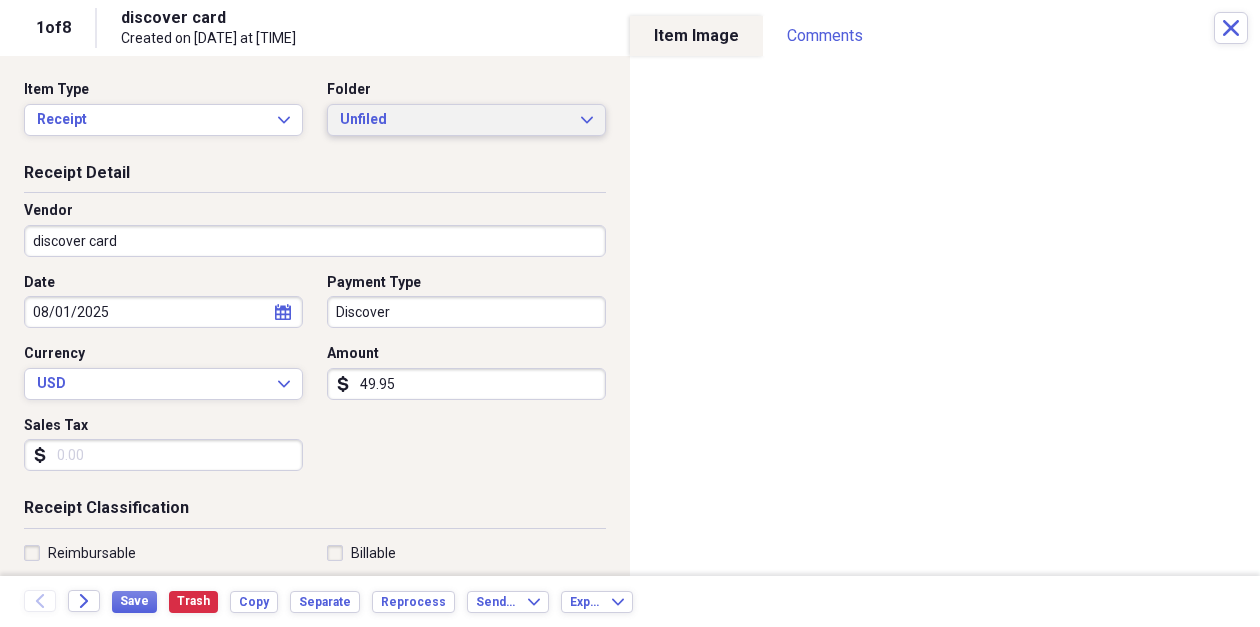 click on "Expand" 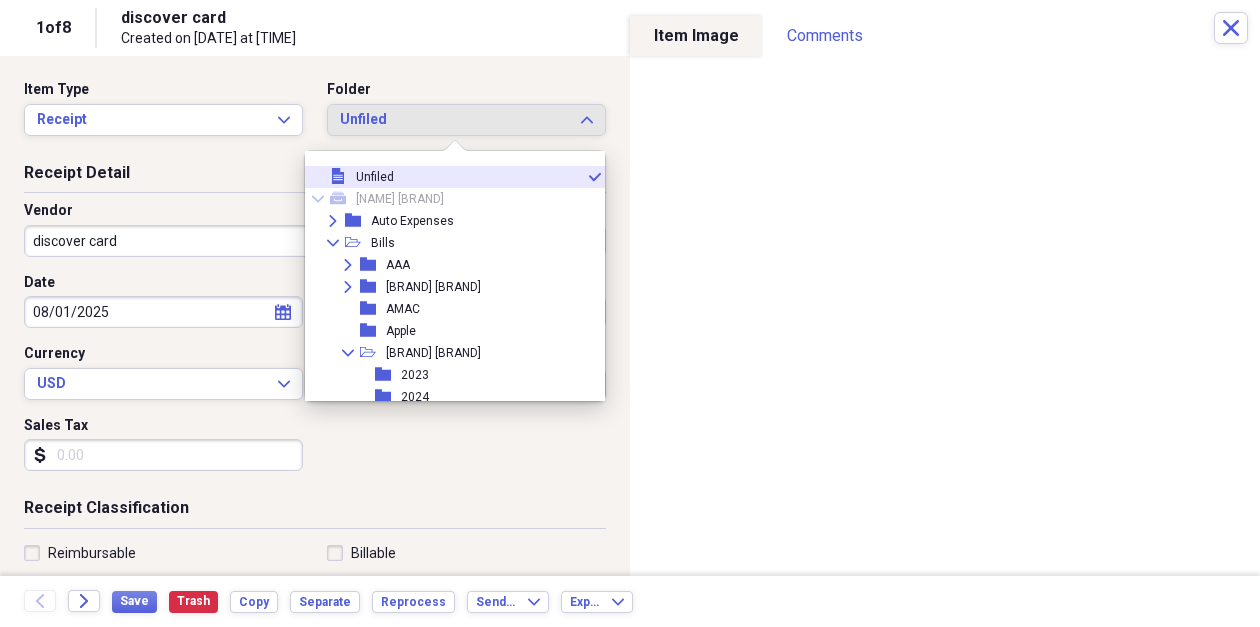 click on "Collapse" 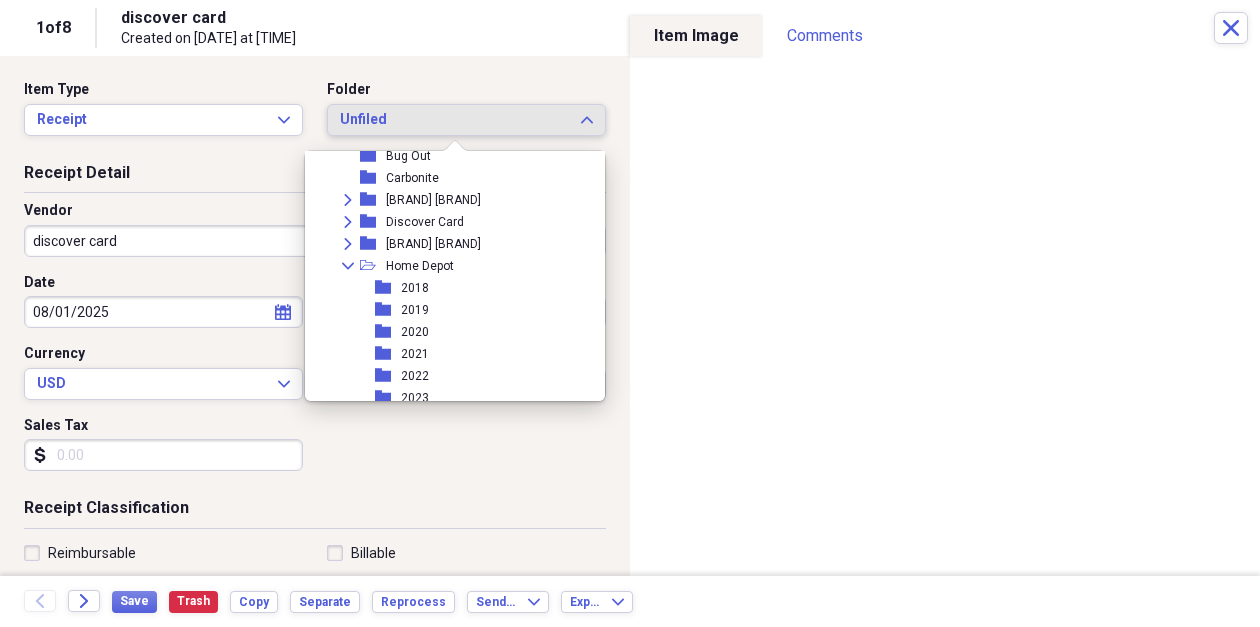 scroll, scrollTop: 243, scrollLeft: 0, axis: vertical 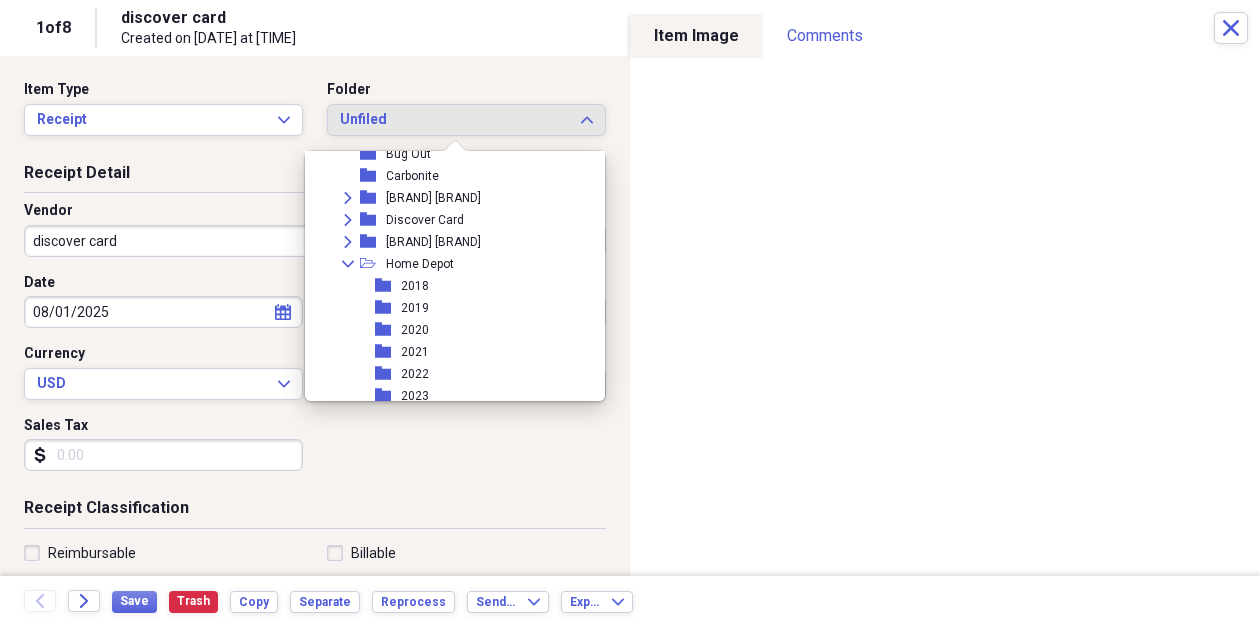 click on "Collapse" 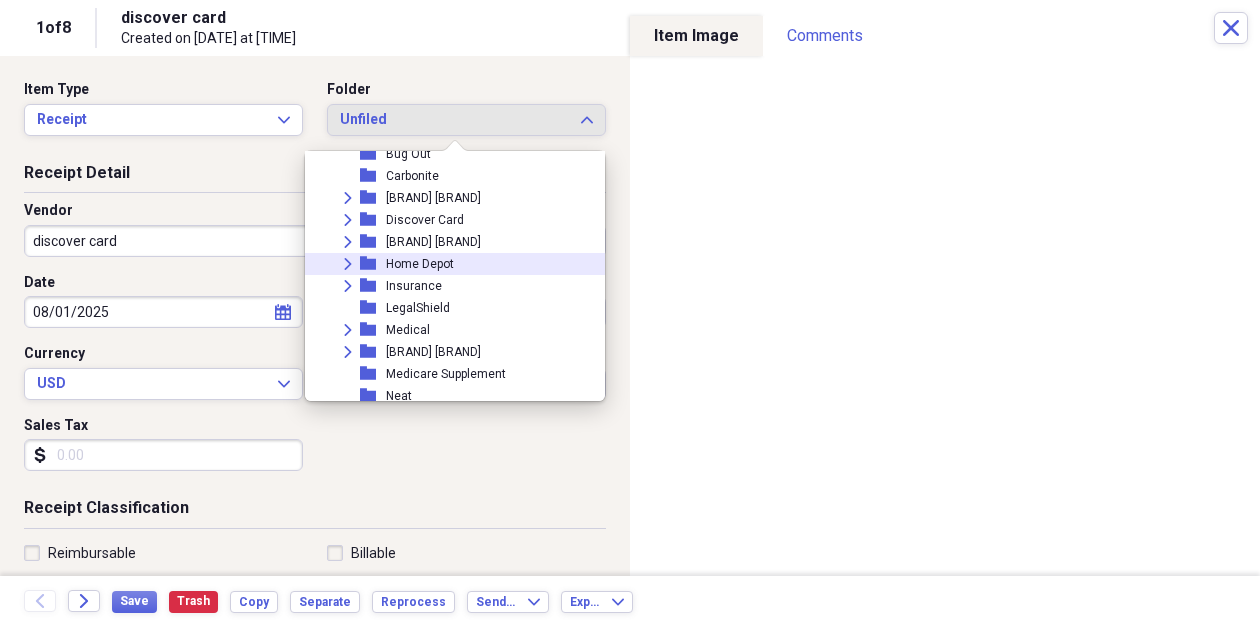 click on "Expand" 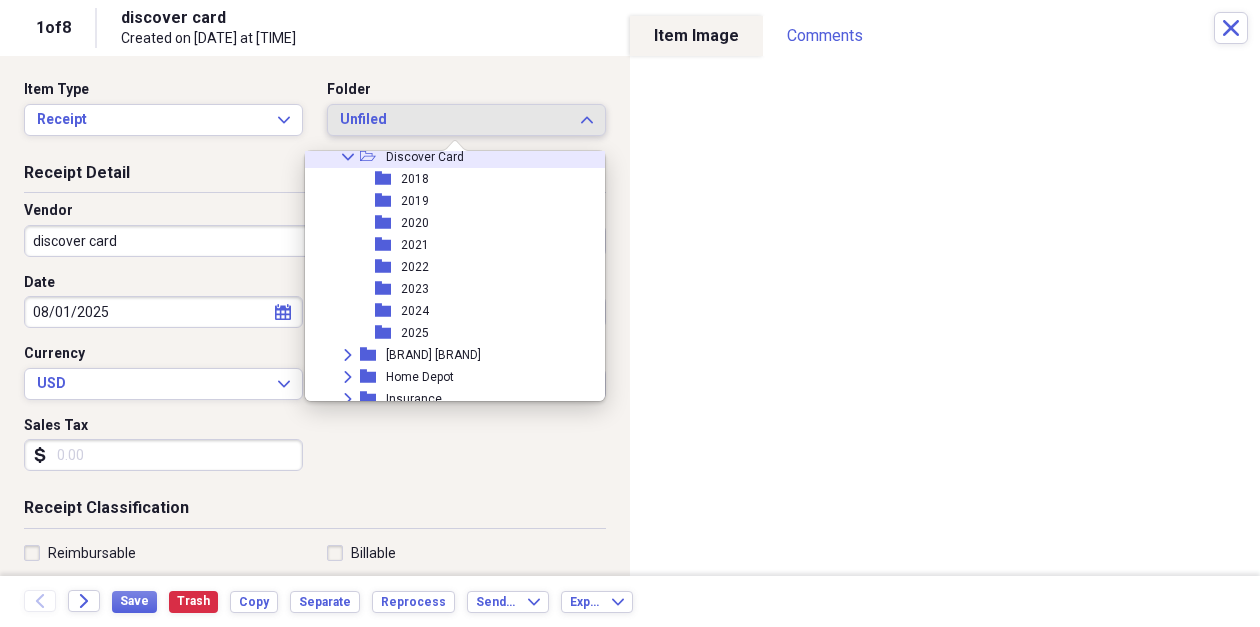 scroll, scrollTop: 307, scrollLeft: 0, axis: vertical 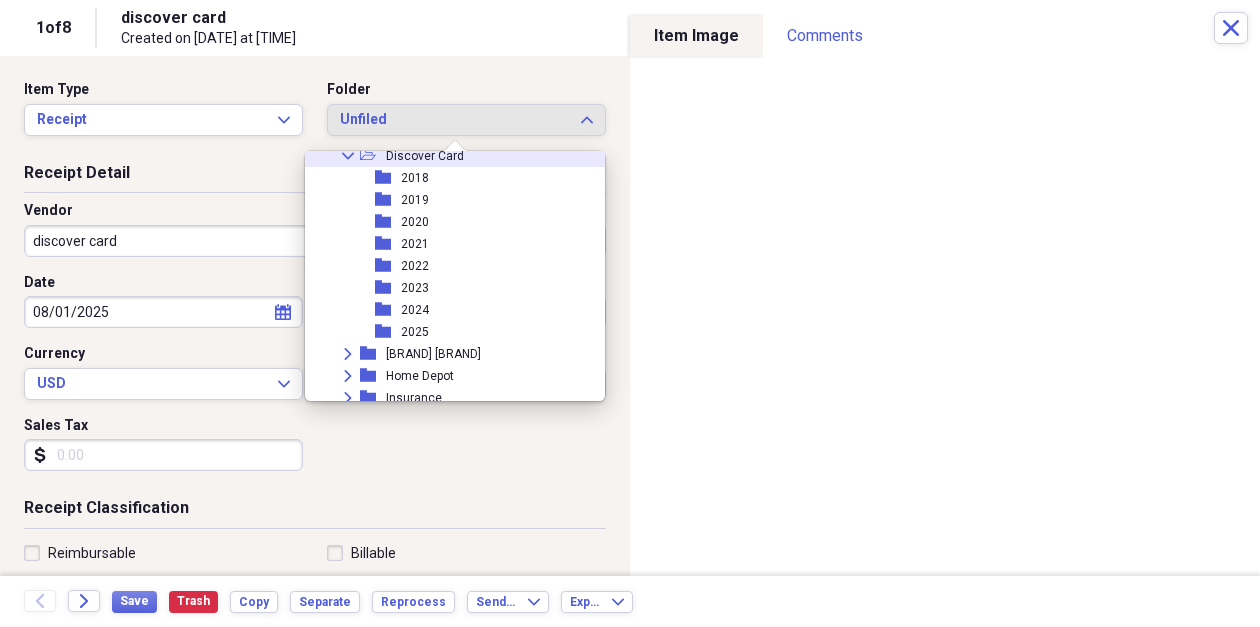click 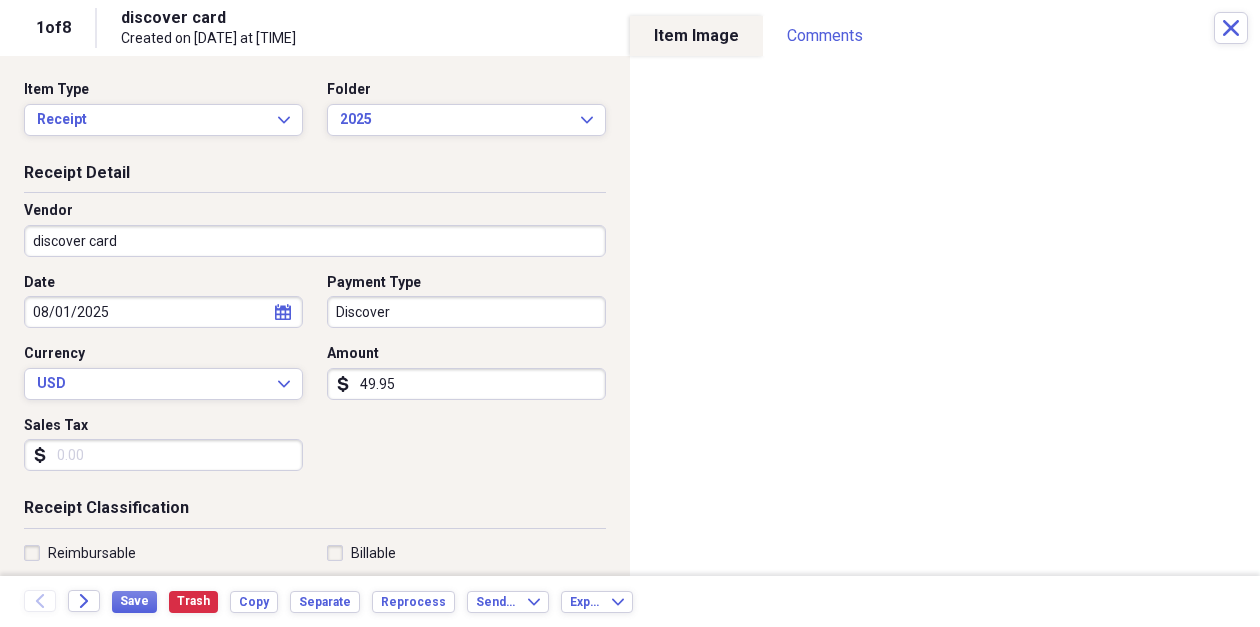 click on "Discover" at bounding box center [466, 312] 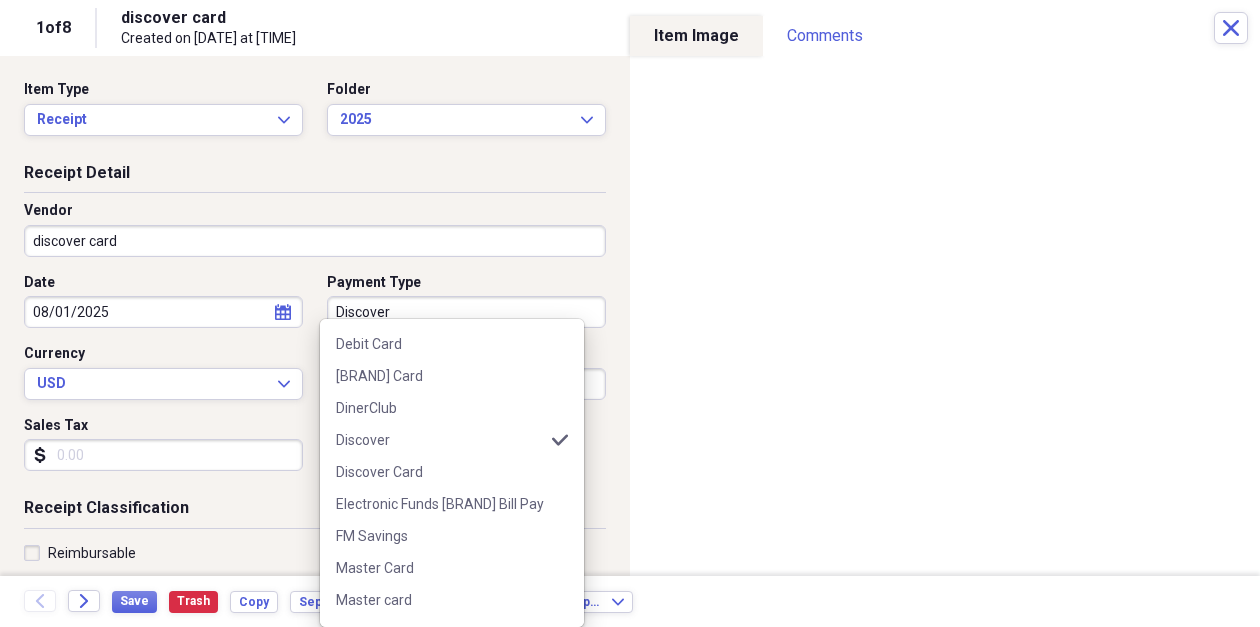 scroll, scrollTop: 463, scrollLeft: 0, axis: vertical 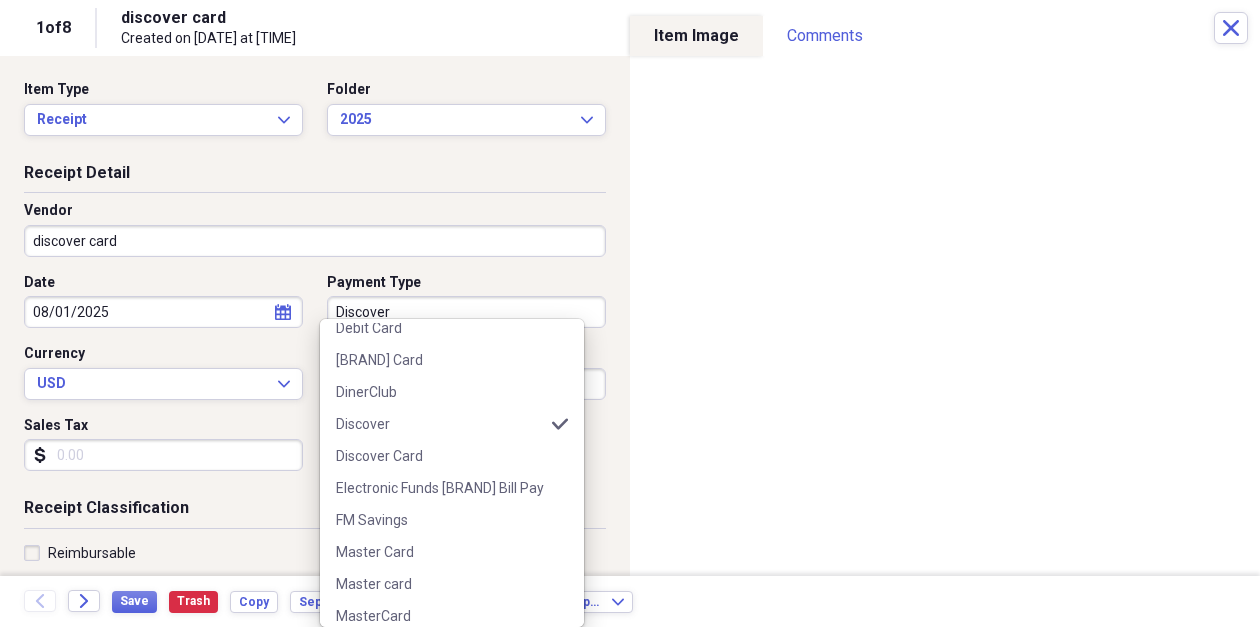 click on "Electronic Funds [BRAND] Bill Pay" at bounding box center [440, 488] 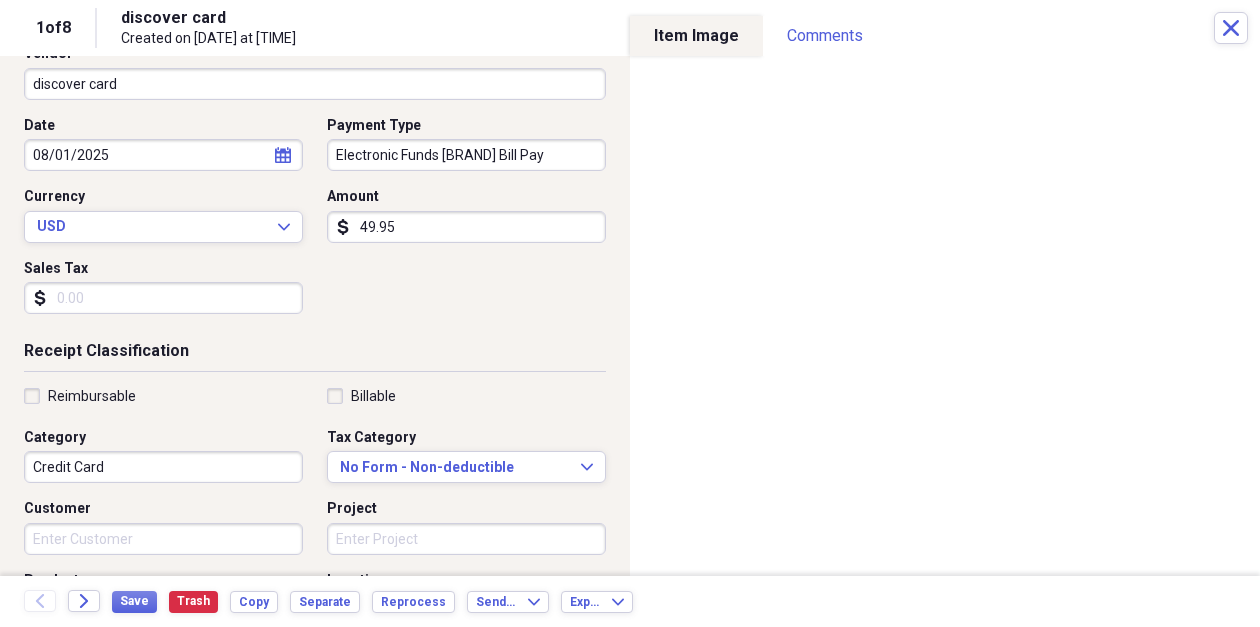 scroll, scrollTop: 163, scrollLeft: 0, axis: vertical 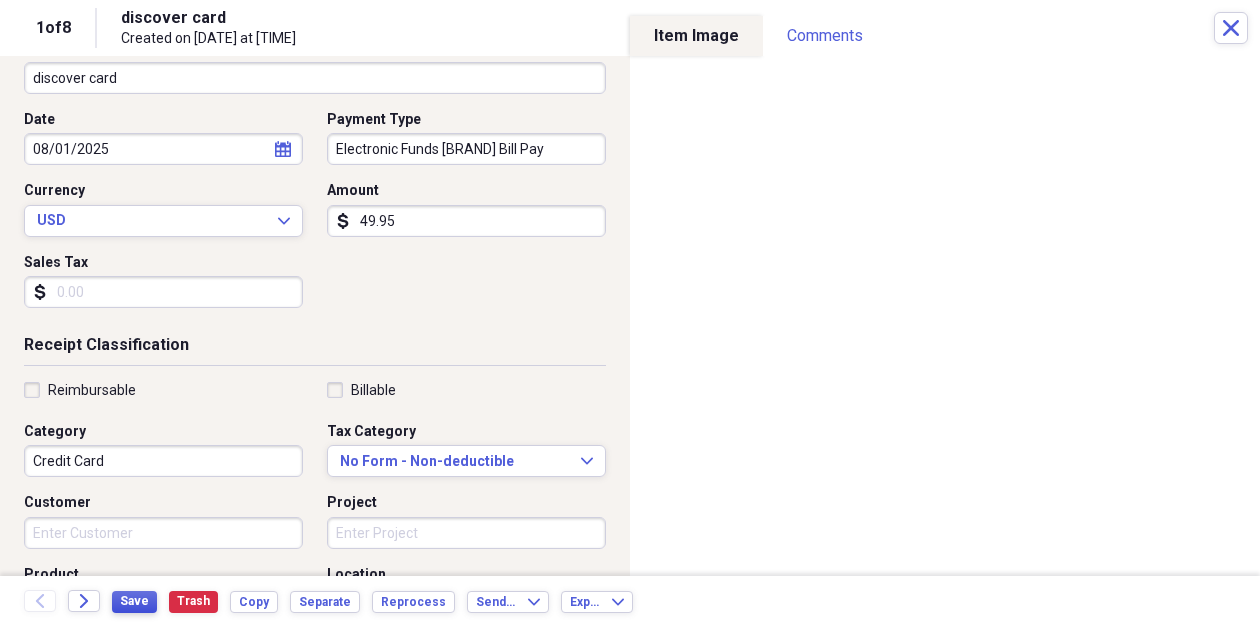 click on "Save" at bounding box center (134, 601) 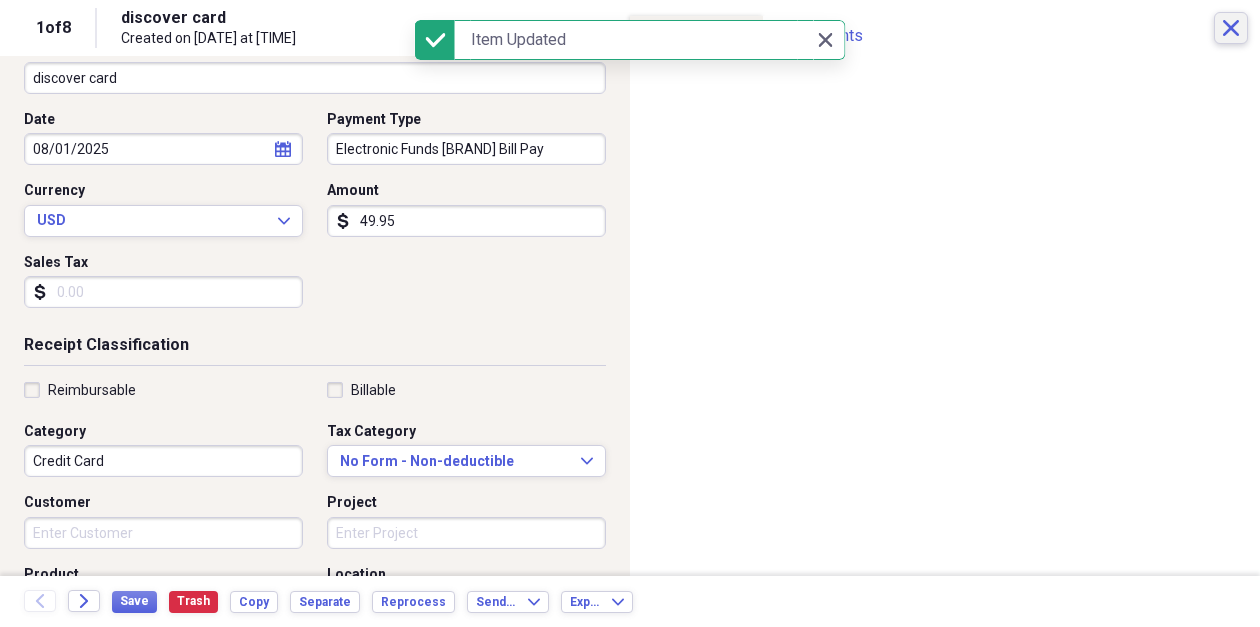 click on "Close" 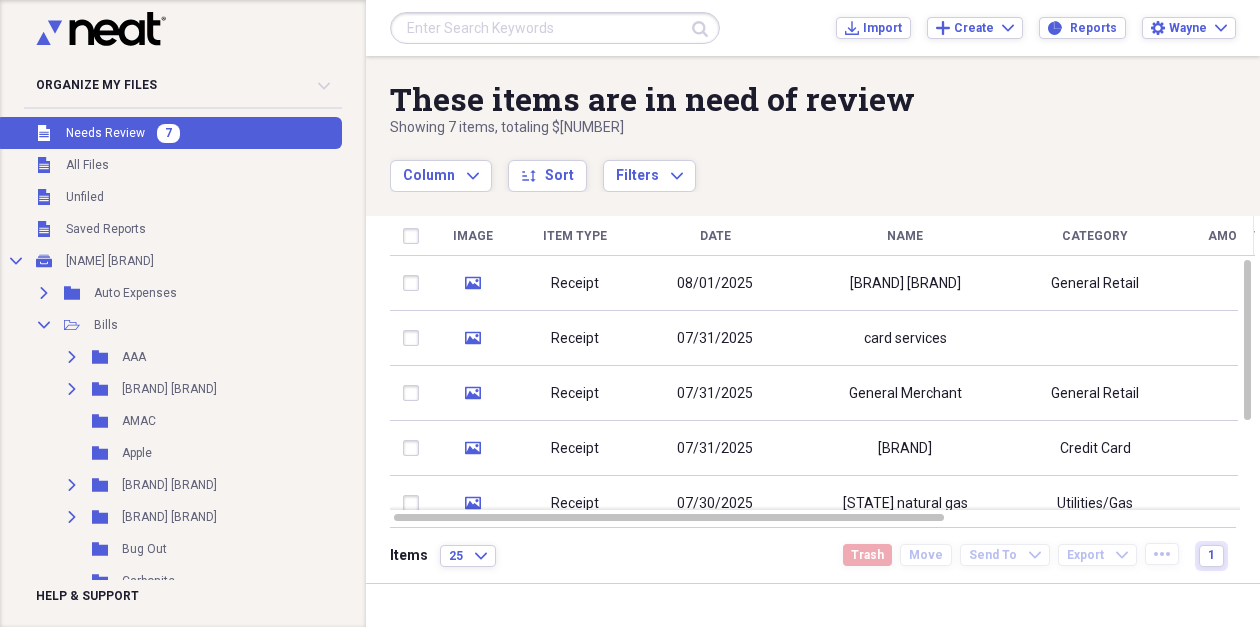 click on "[BRAND] [BRAND]" at bounding box center (905, 283) 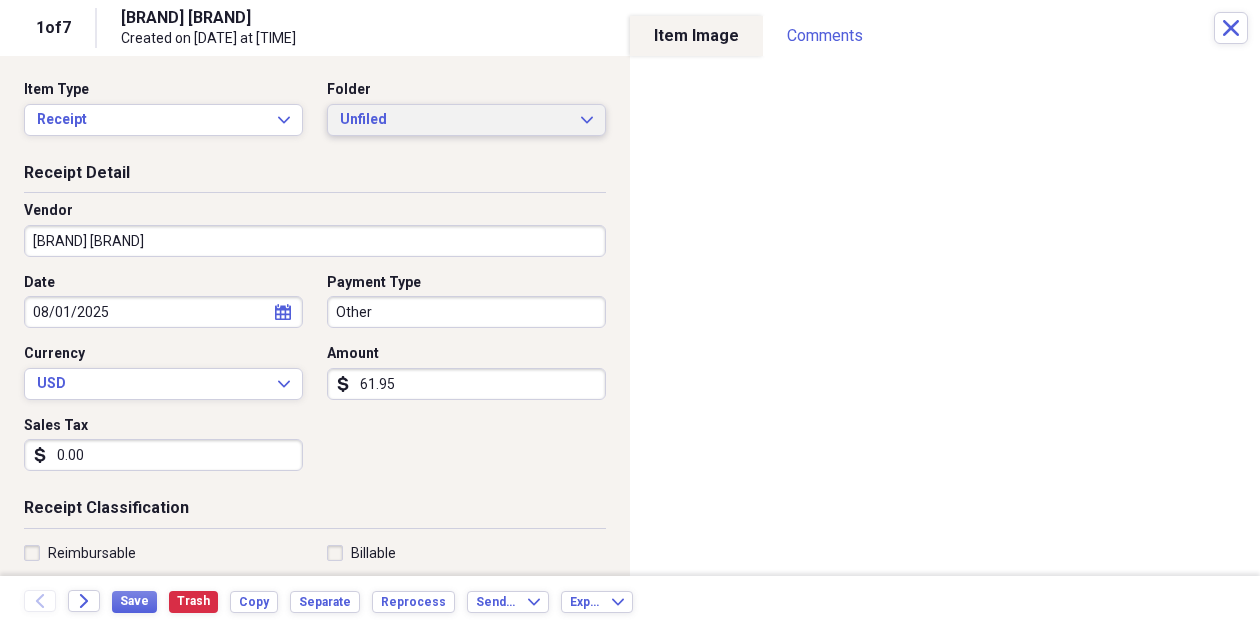 click on "Expand" 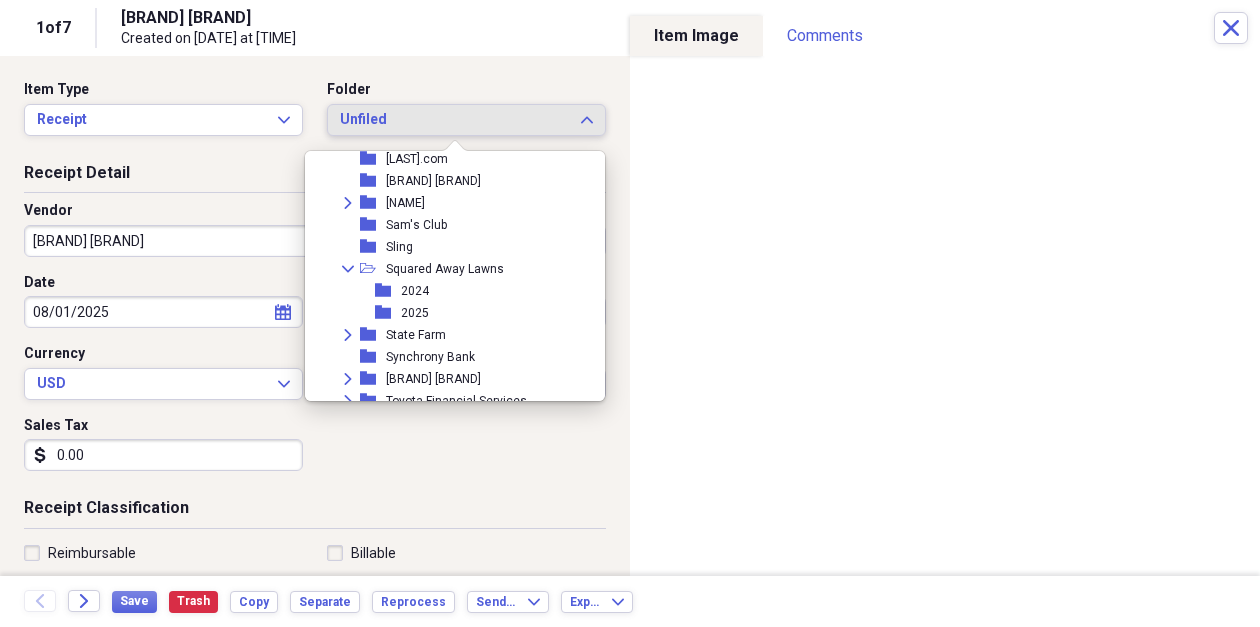 scroll, scrollTop: 837, scrollLeft: 0, axis: vertical 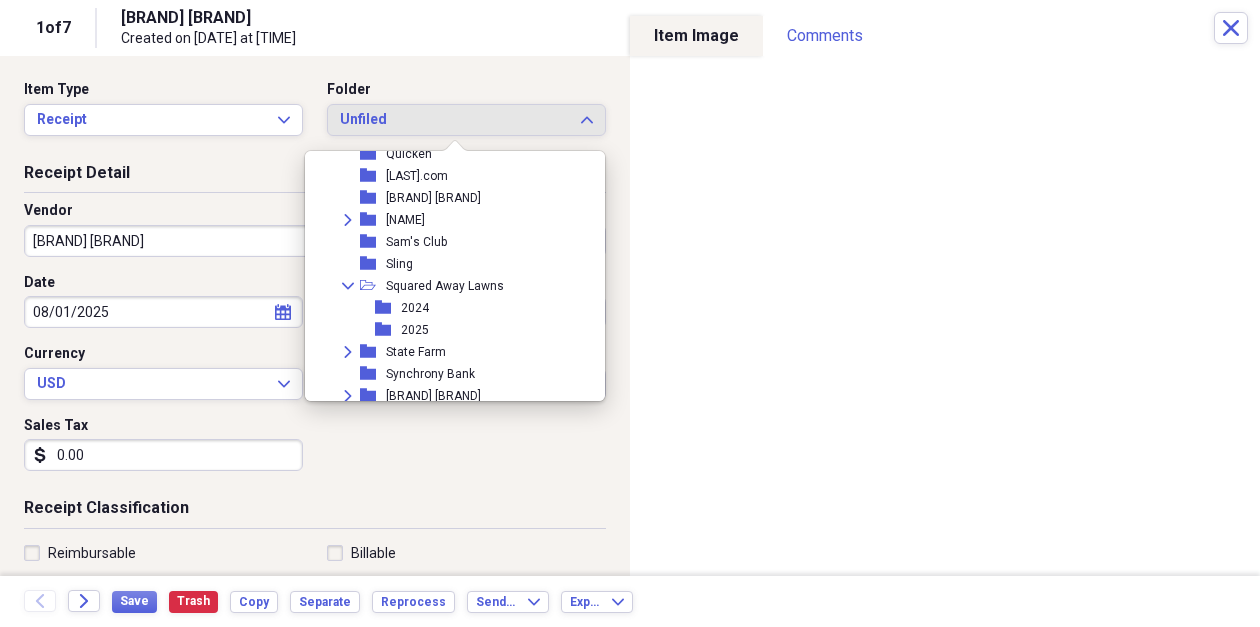 click on "Collapse" 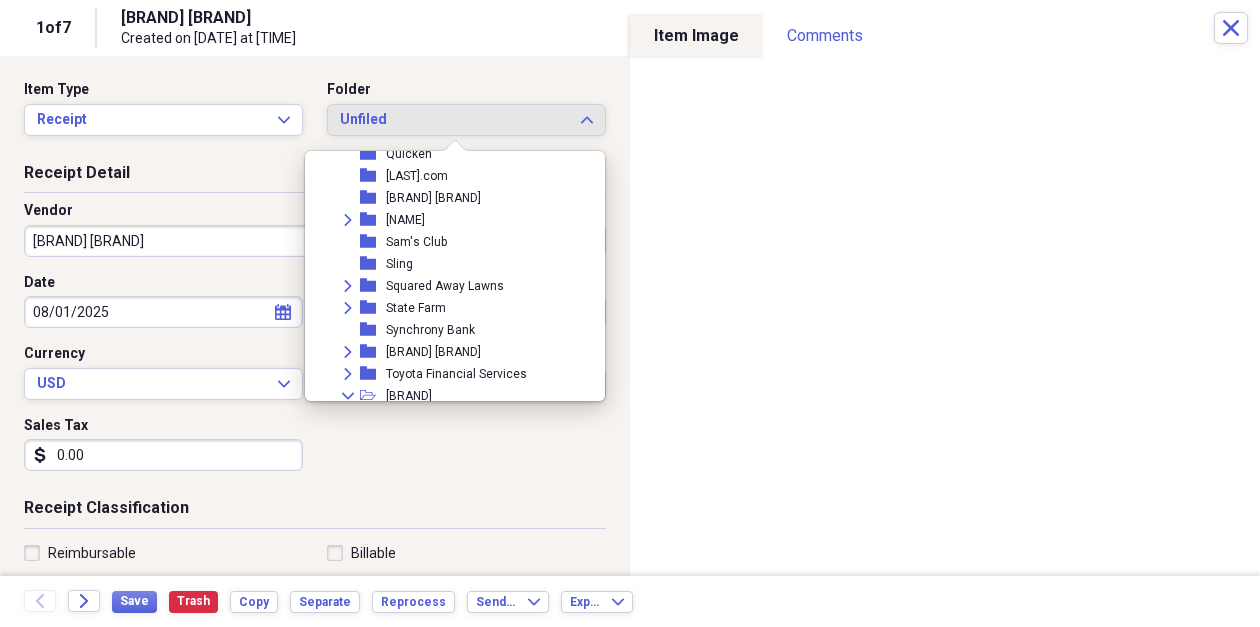 click on "Expand" 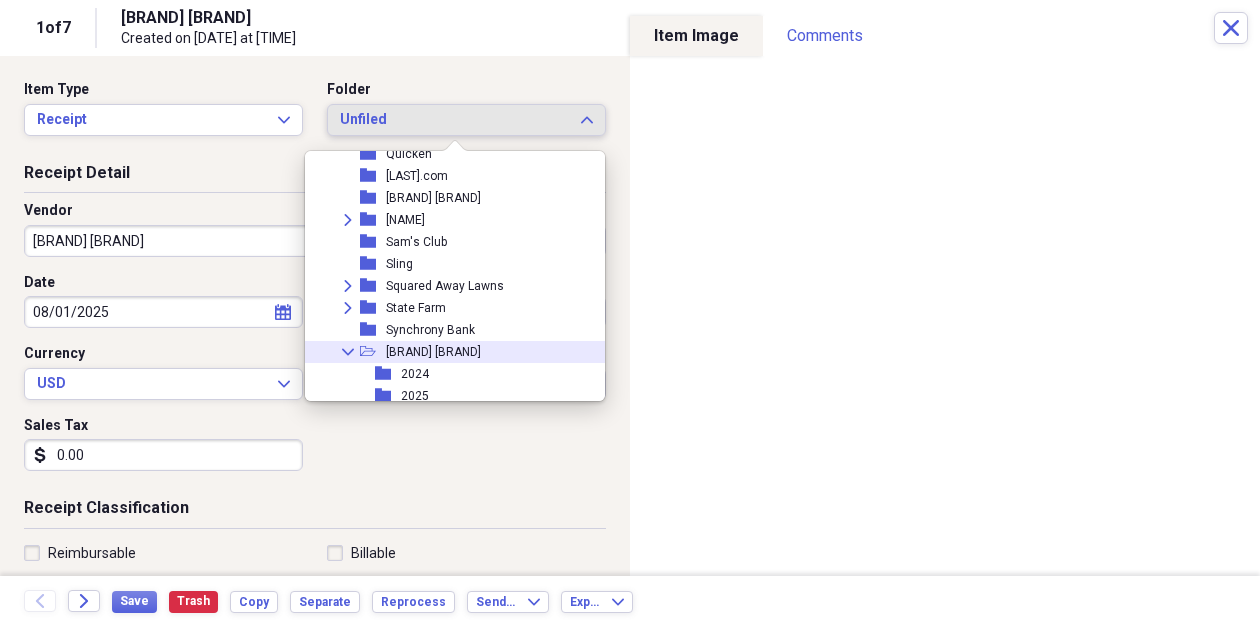 scroll, scrollTop: 913, scrollLeft: 0, axis: vertical 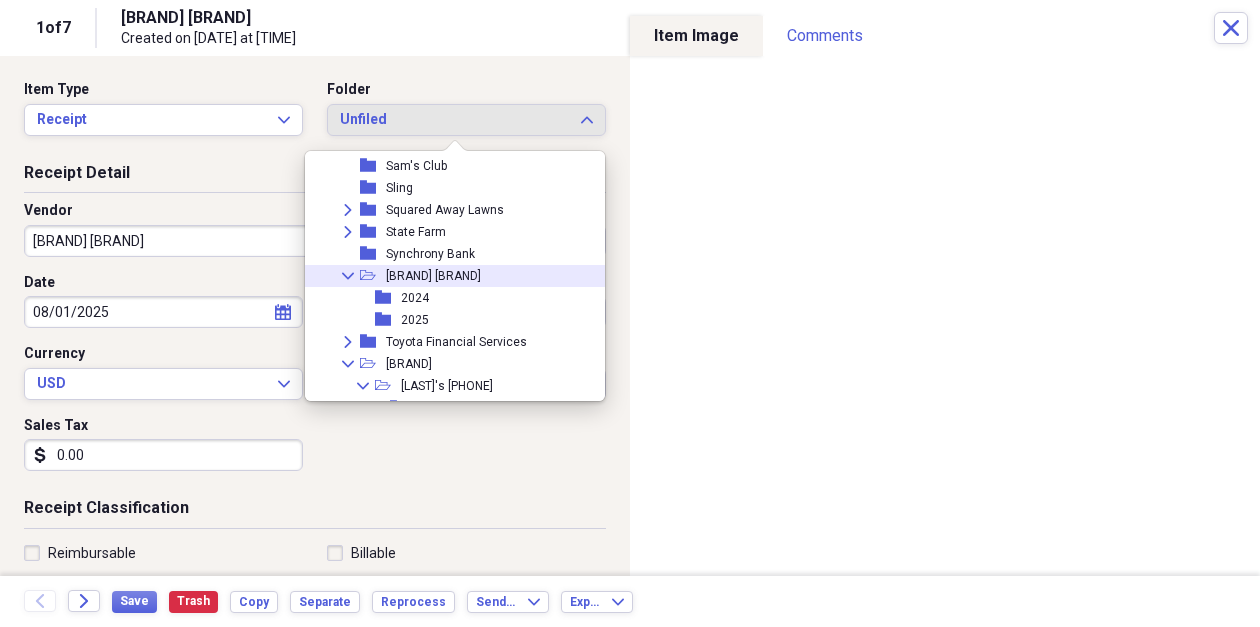 click 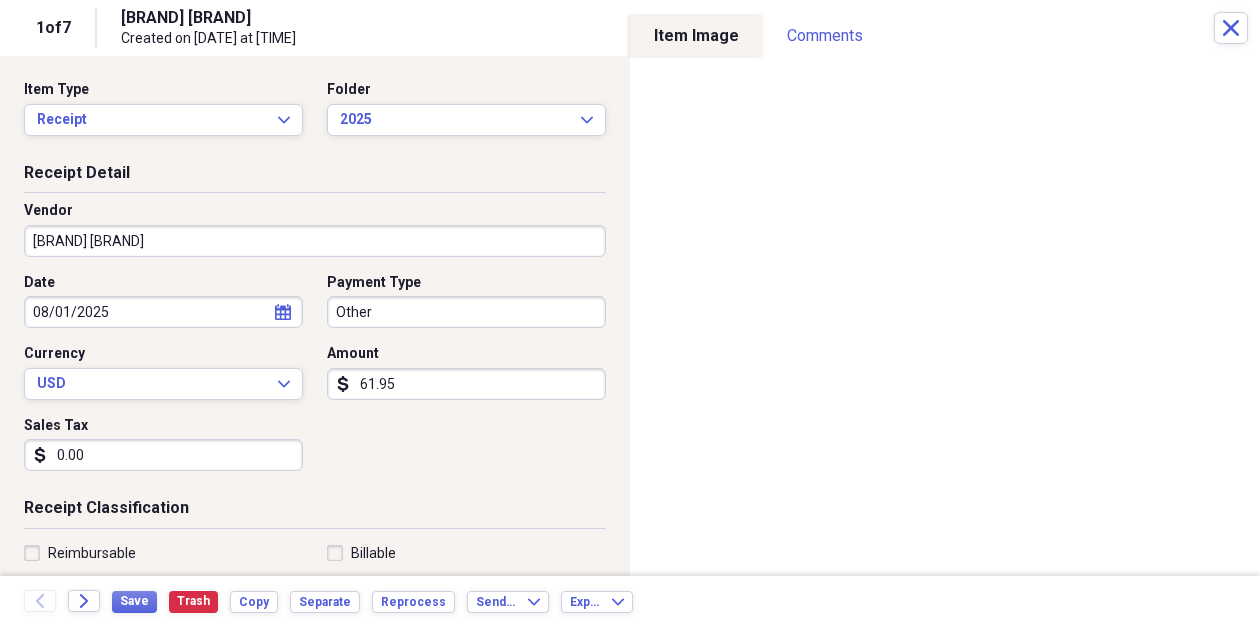 click on "Other" at bounding box center [466, 312] 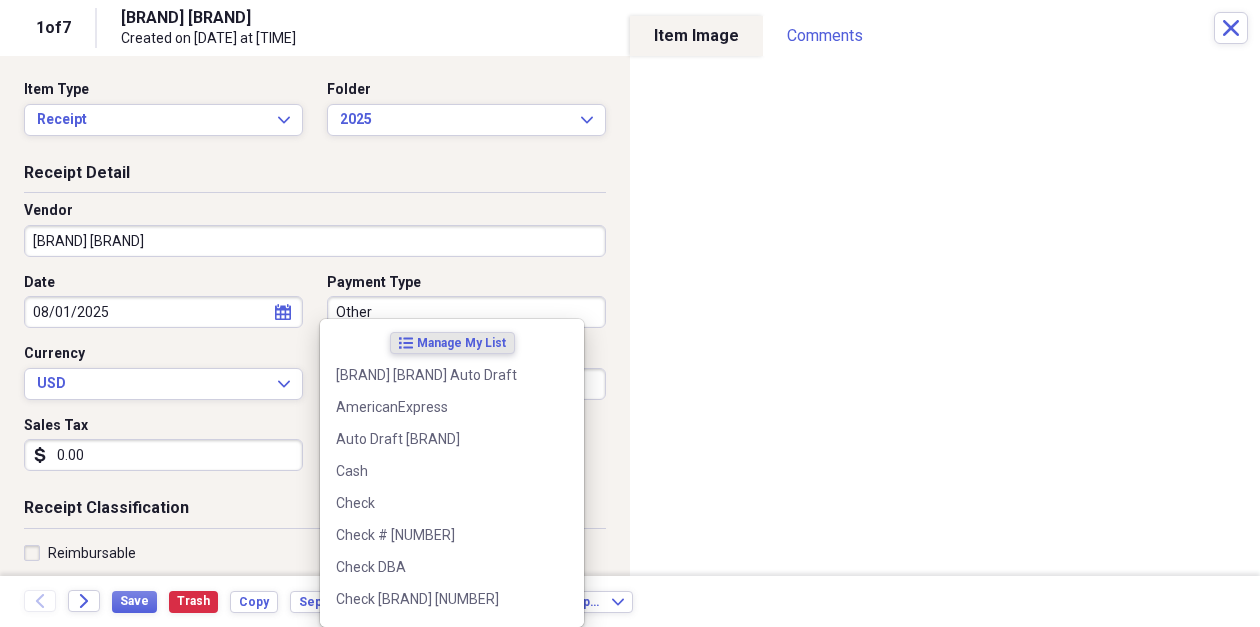 click on "Auto Draft [BRAND]" at bounding box center [440, 439] 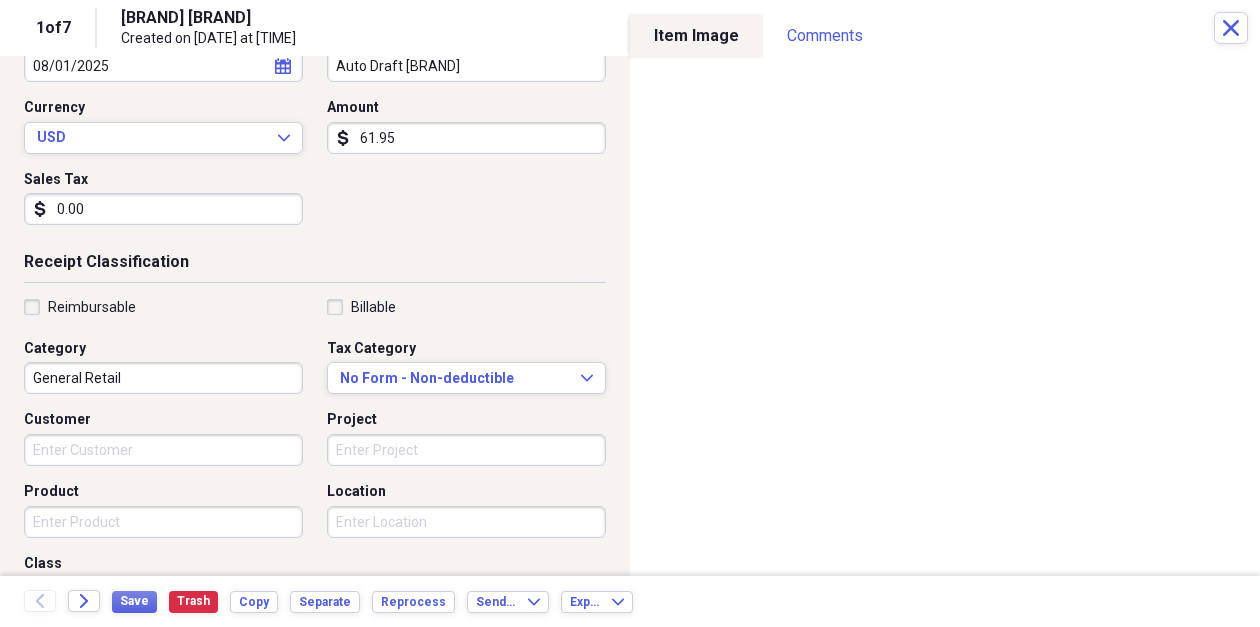 scroll, scrollTop: 273, scrollLeft: 0, axis: vertical 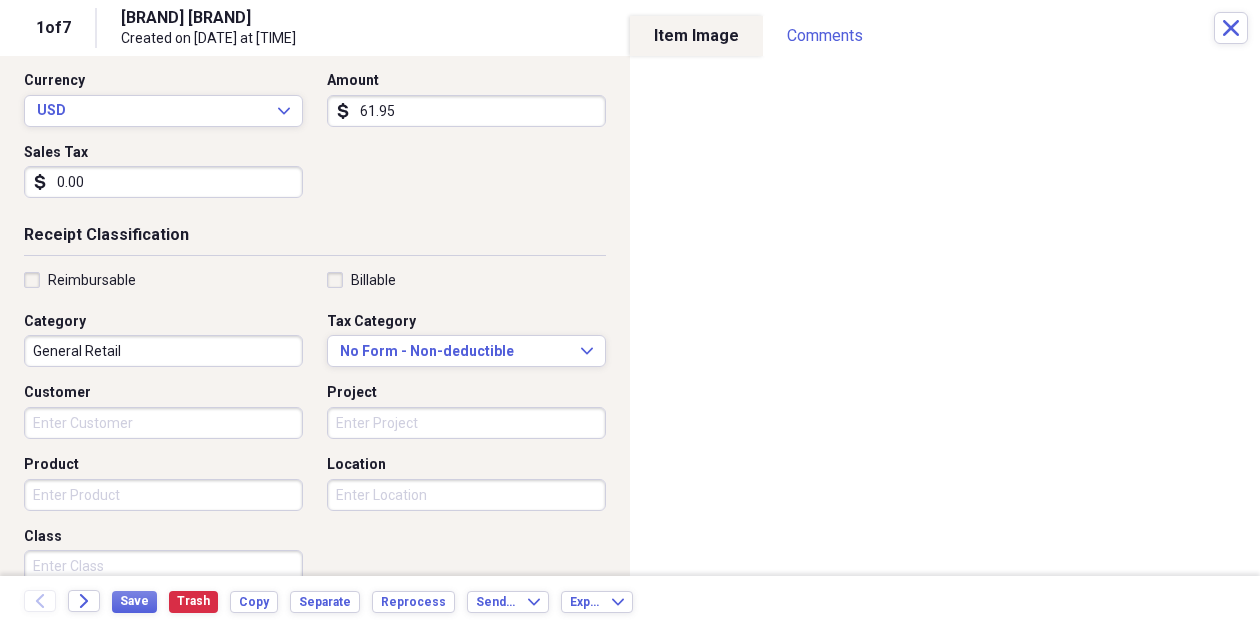 click on "General Retail" at bounding box center (163, 351) 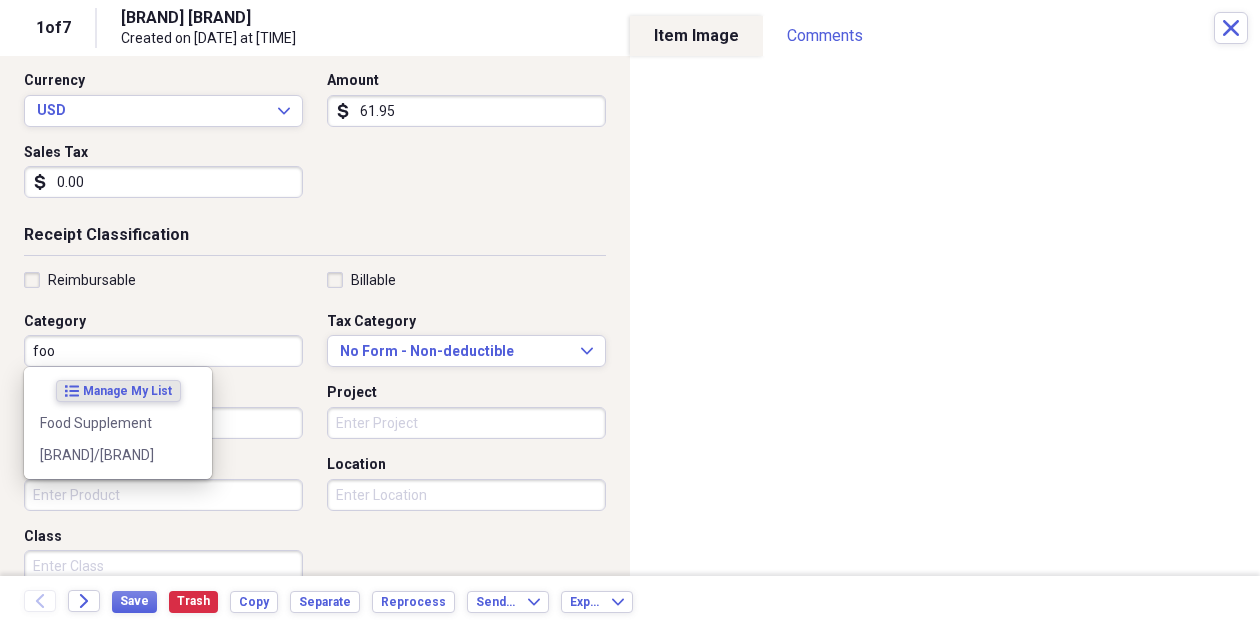 click on "Food Supplement" at bounding box center (106, 423) 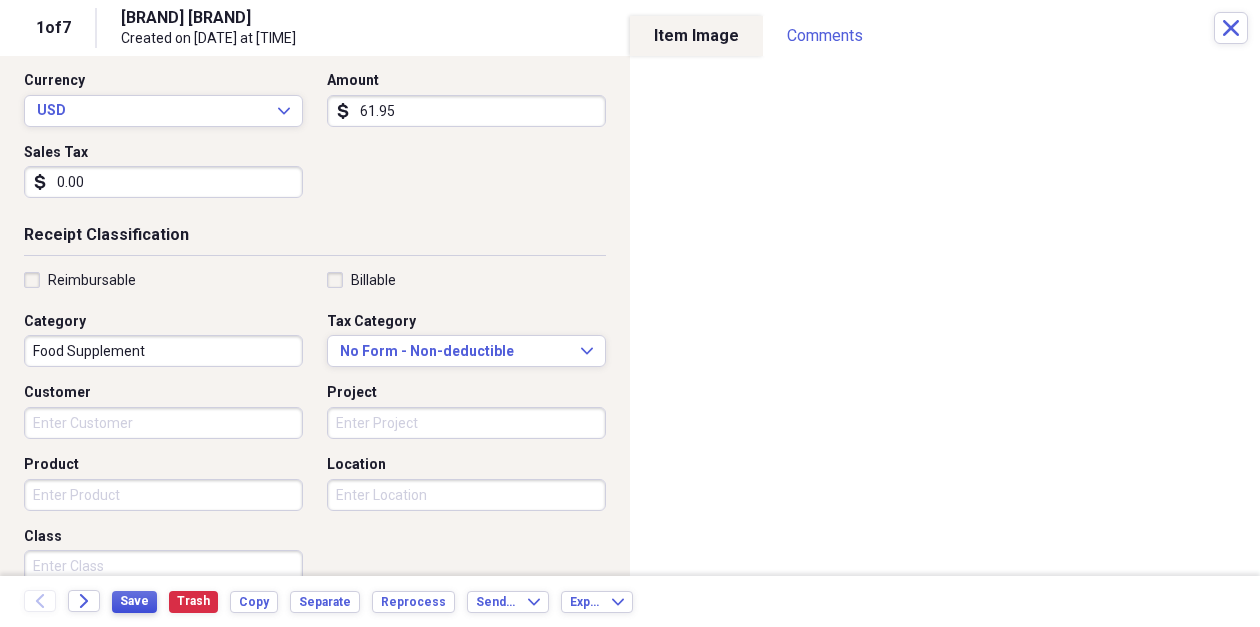 click on "Save" at bounding box center [134, 601] 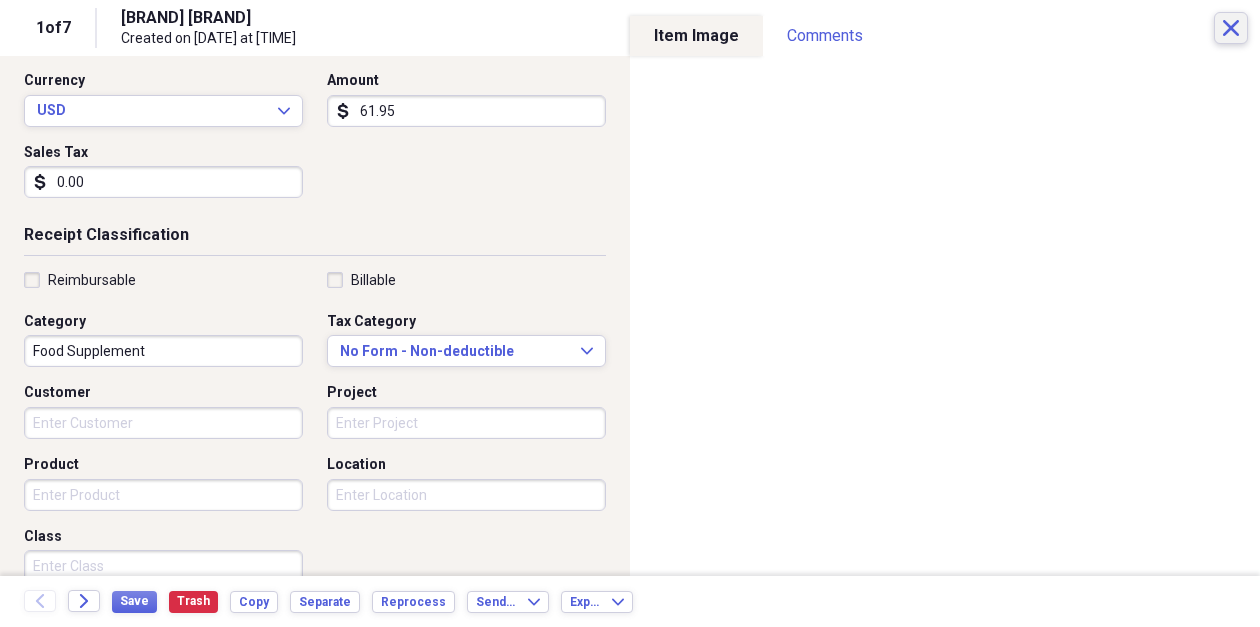 click 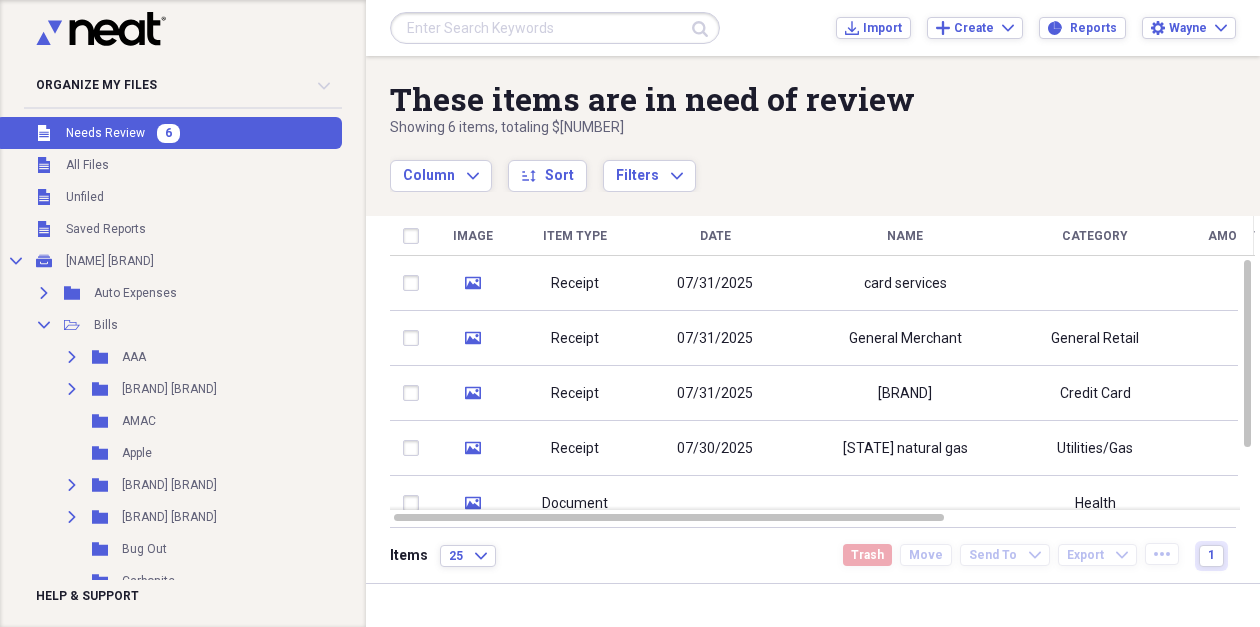 click on "card services" at bounding box center (905, 283) 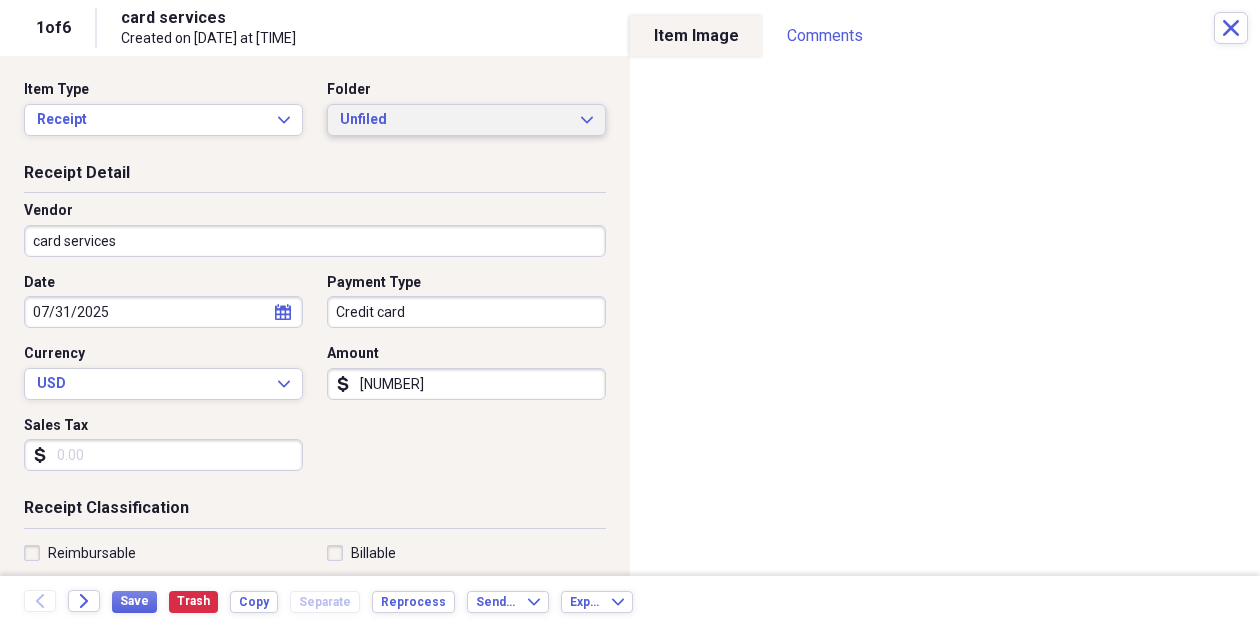 click 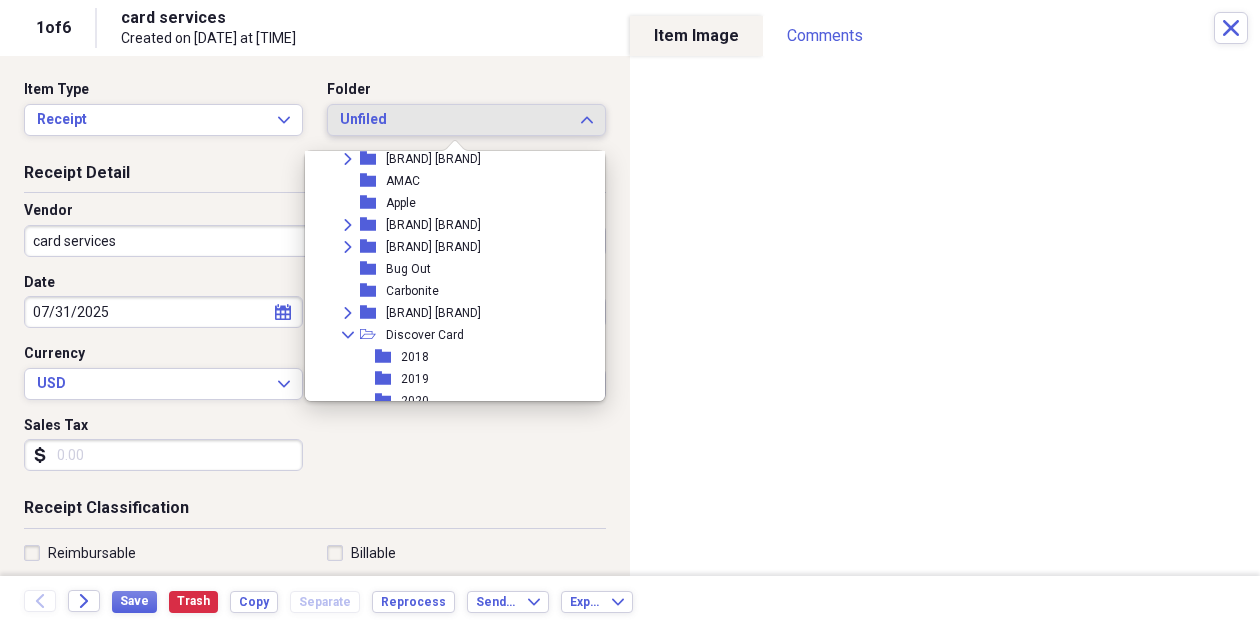 scroll, scrollTop: 134, scrollLeft: 0, axis: vertical 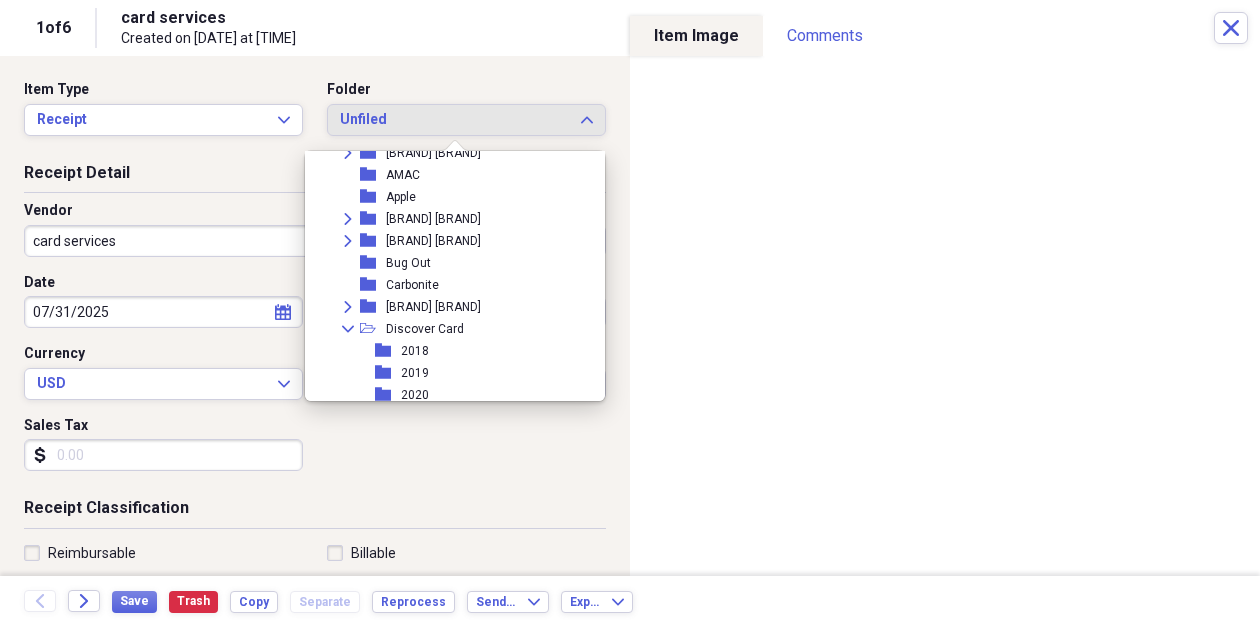 click on "Collapse" 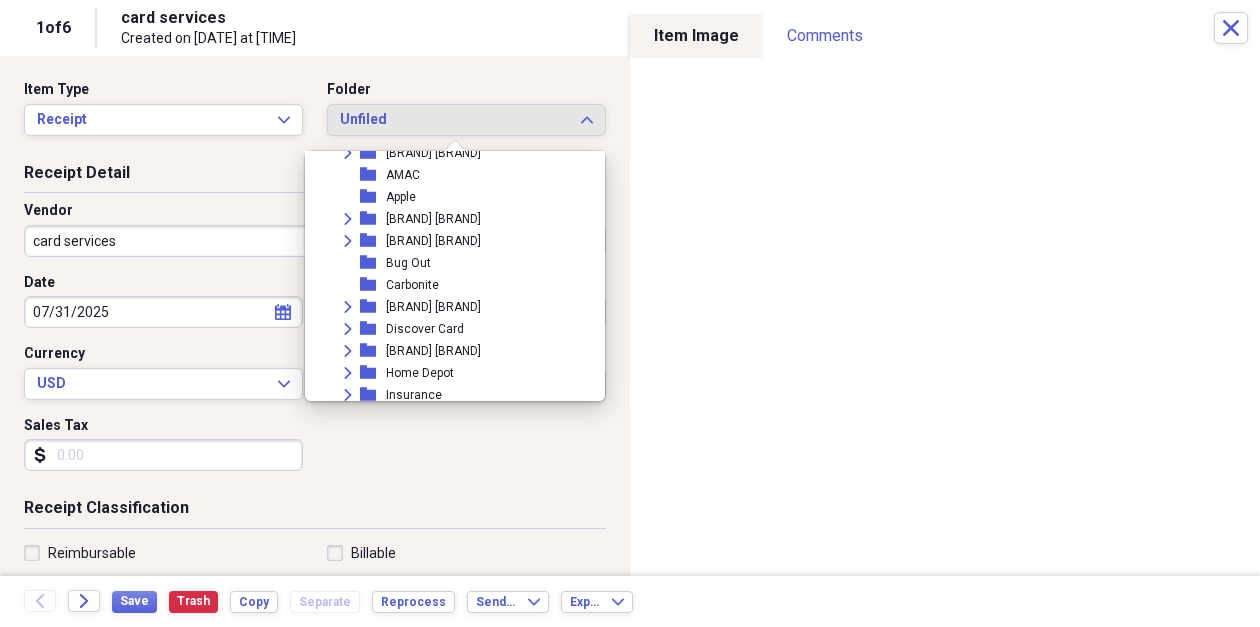 click on "Expand" 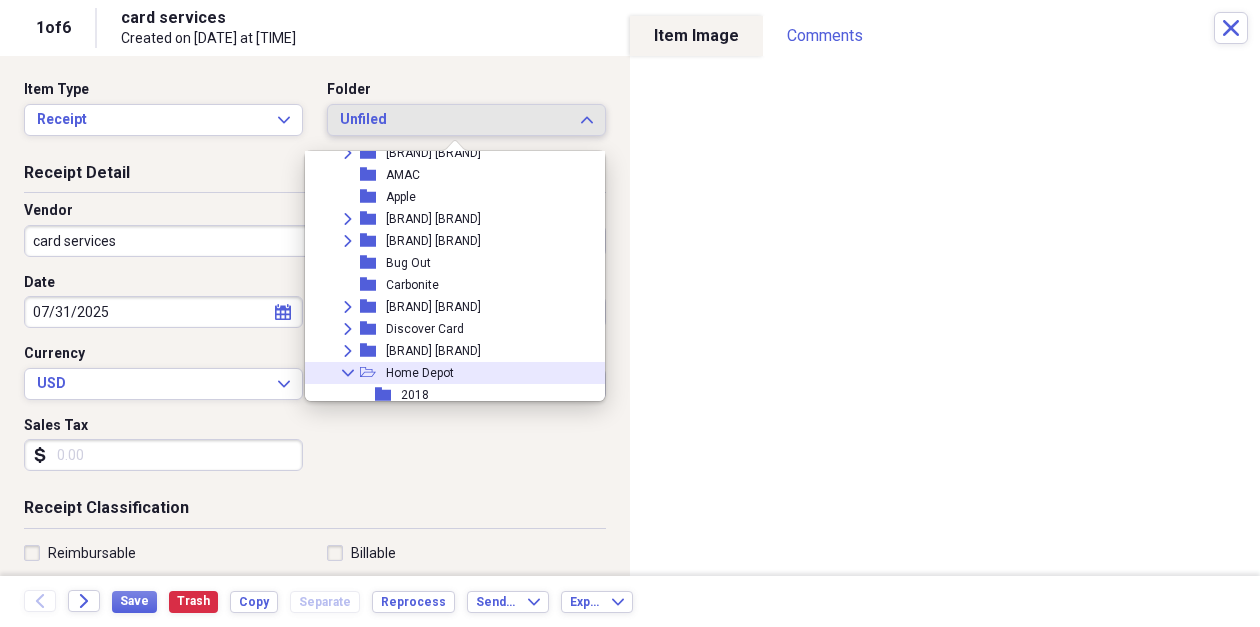 scroll, scrollTop: 363, scrollLeft: 0, axis: vertical 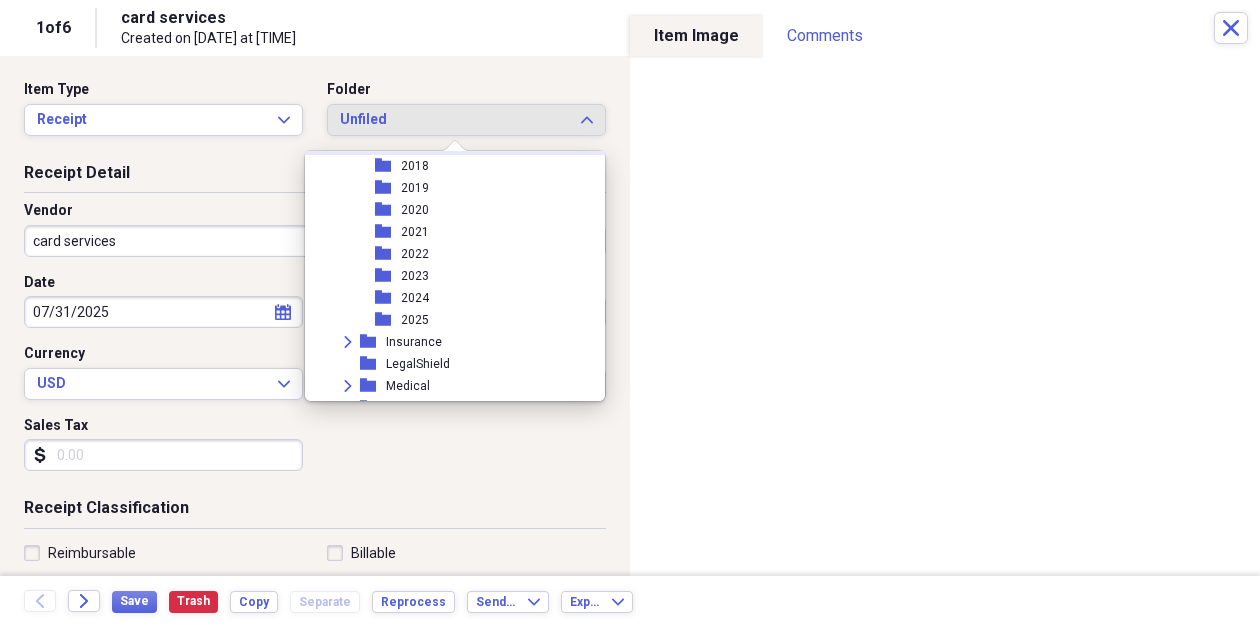 click 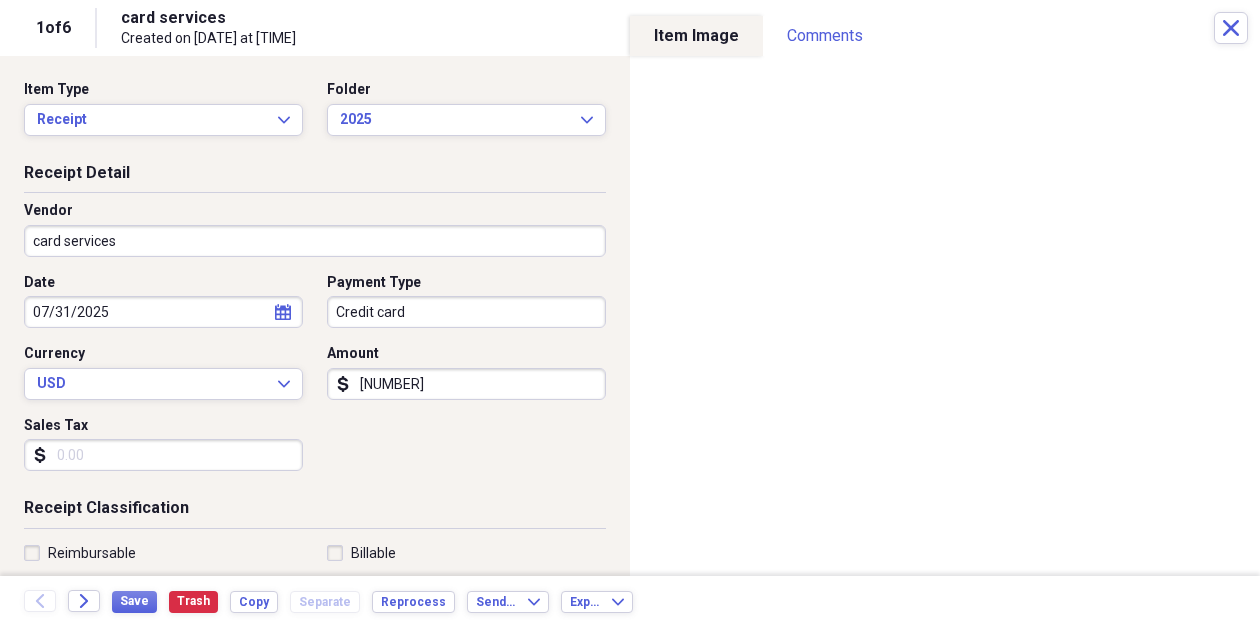 click on "card services" at bounding box center [315, 241] 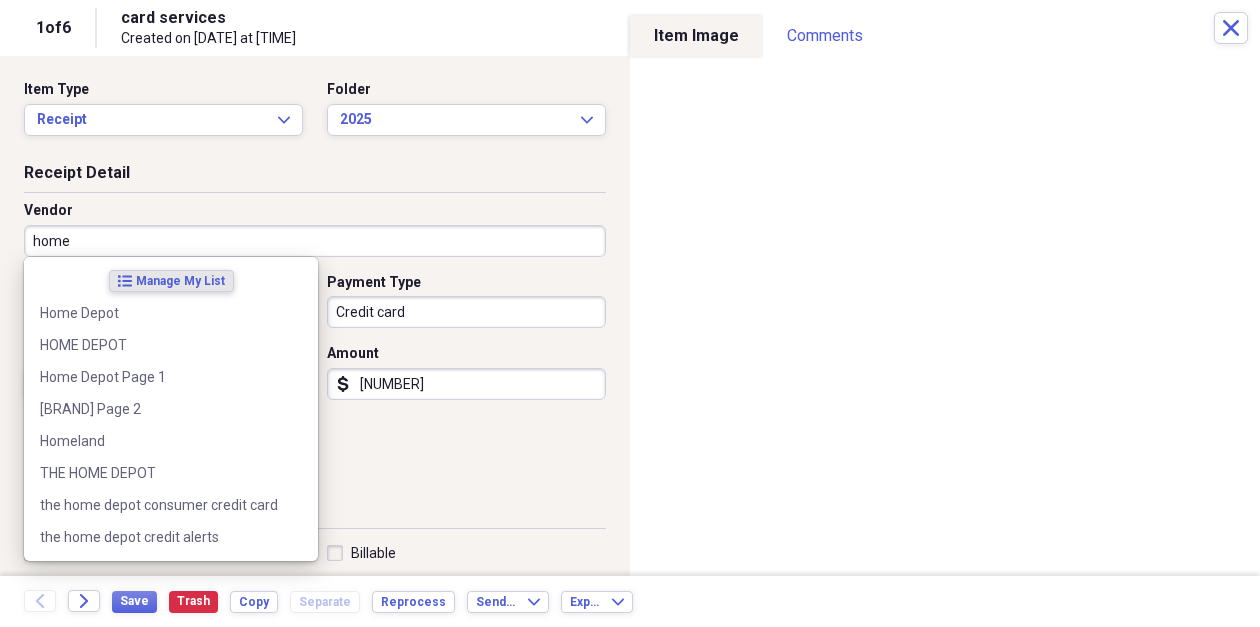 click on "HOME DEPOT" at bounding box center (159, 345) 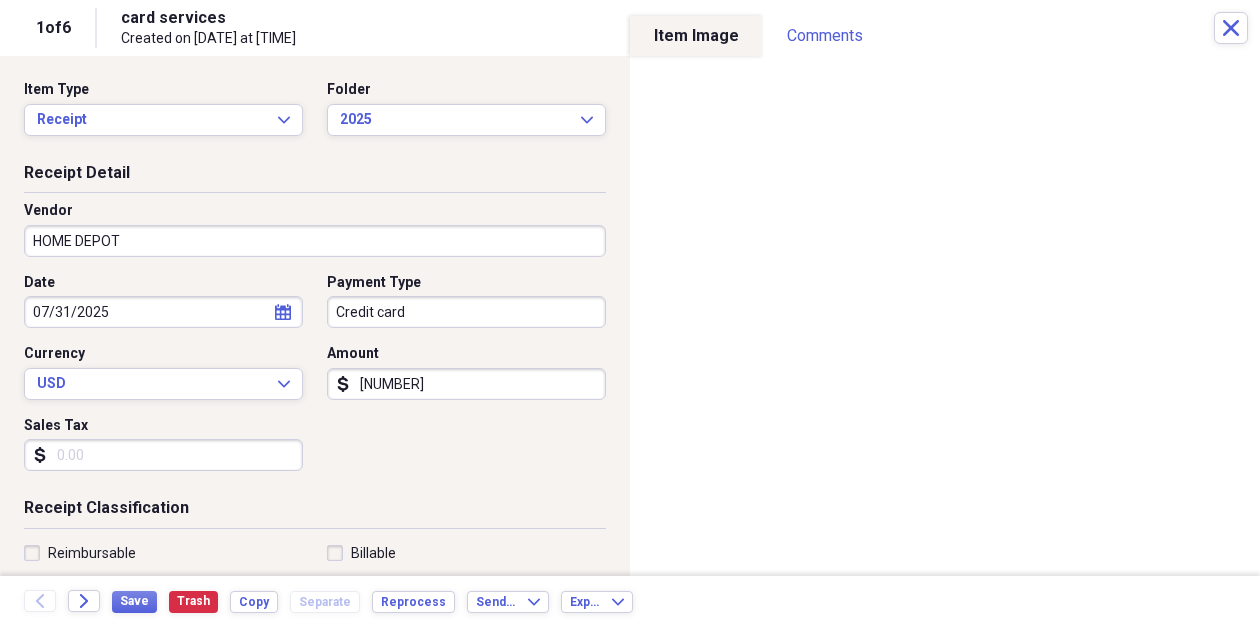 type on "Credit Card" 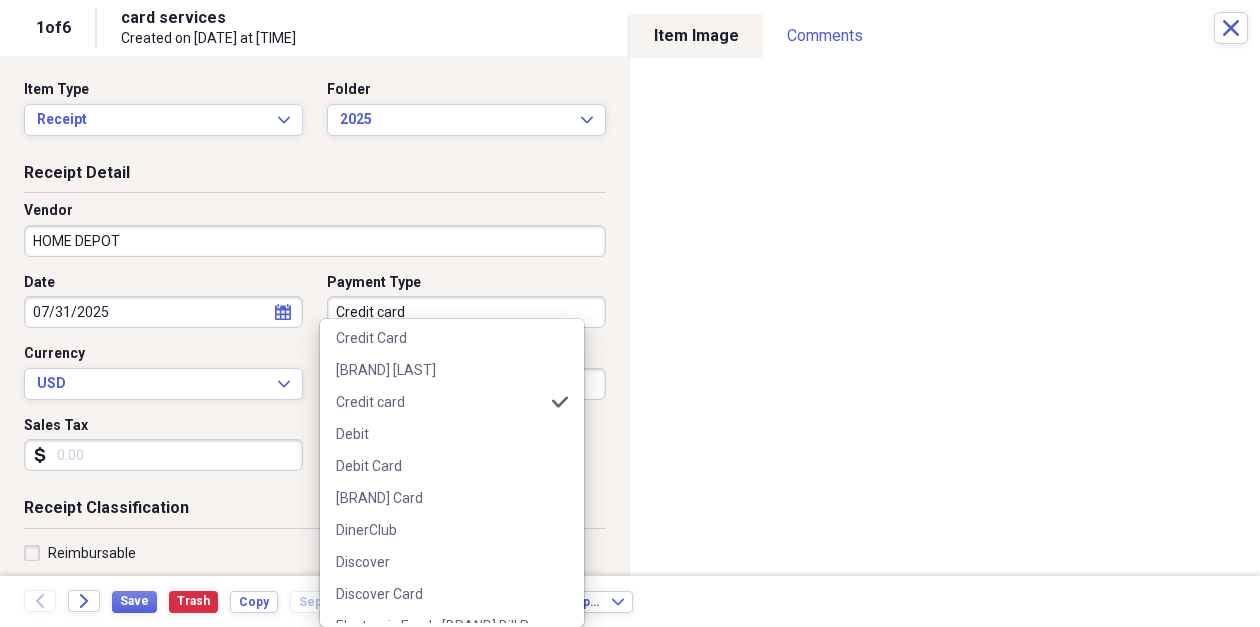 scroll, scrollTop: 343, scrollLeft: 0, axis: vertical 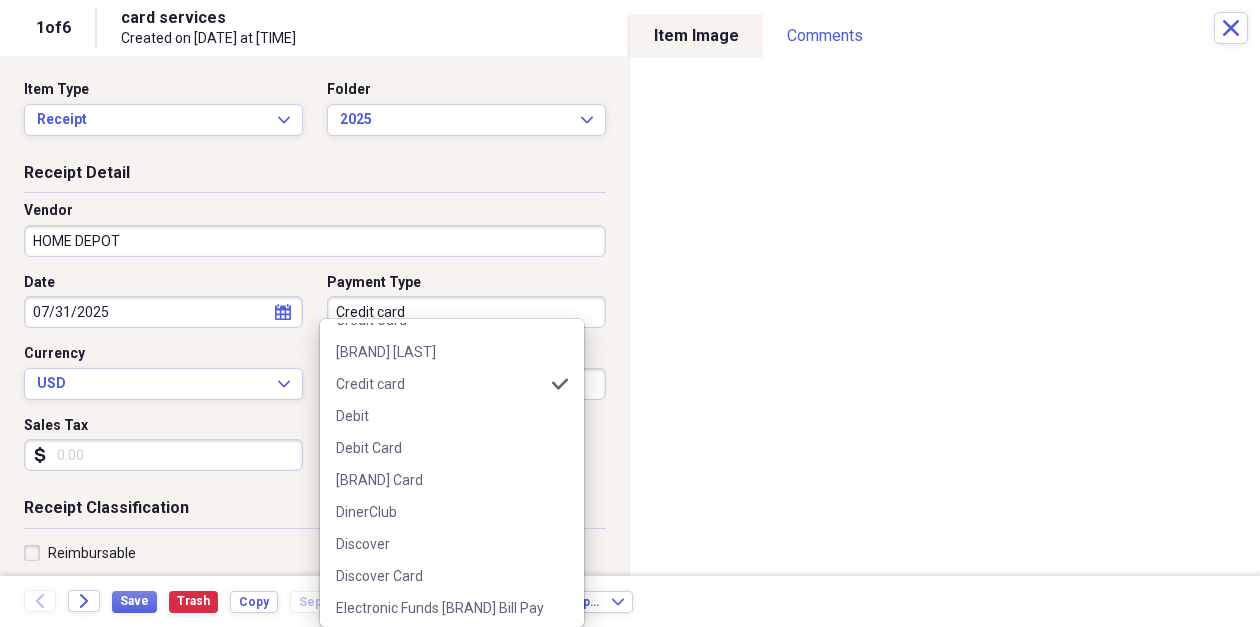 click on "Electronic Funds [BRAND] Bill Pay" at bounding box center (440, 608) 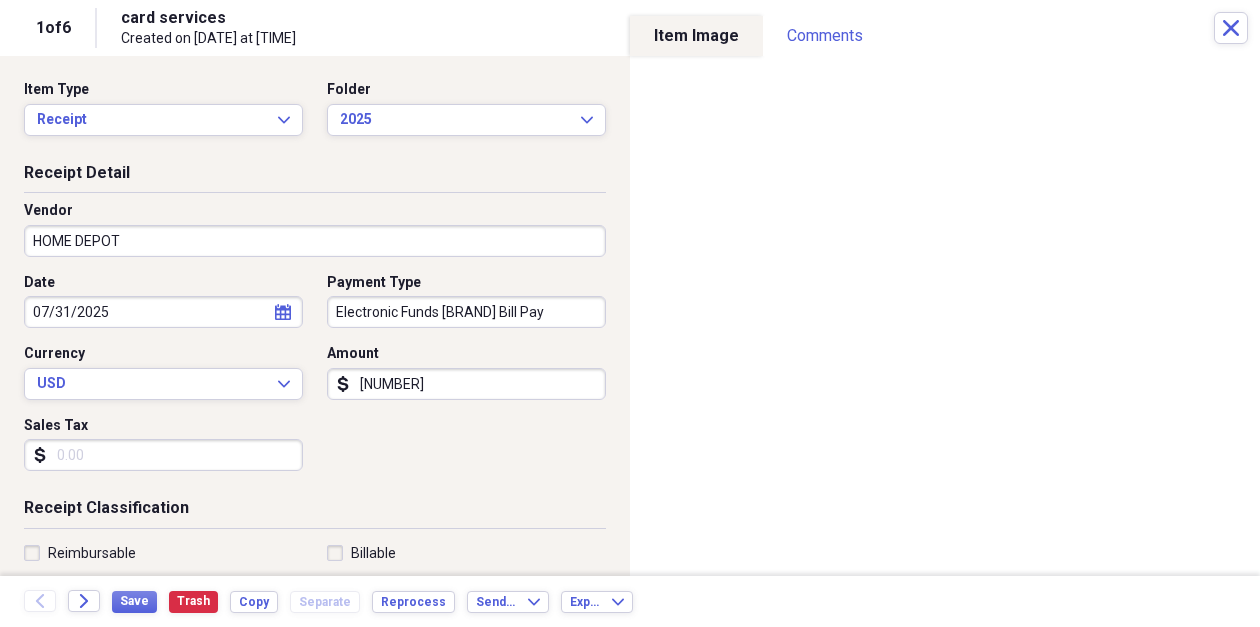 scroll, scrollTop: 380, scrollLeft: 0, axis: vertical 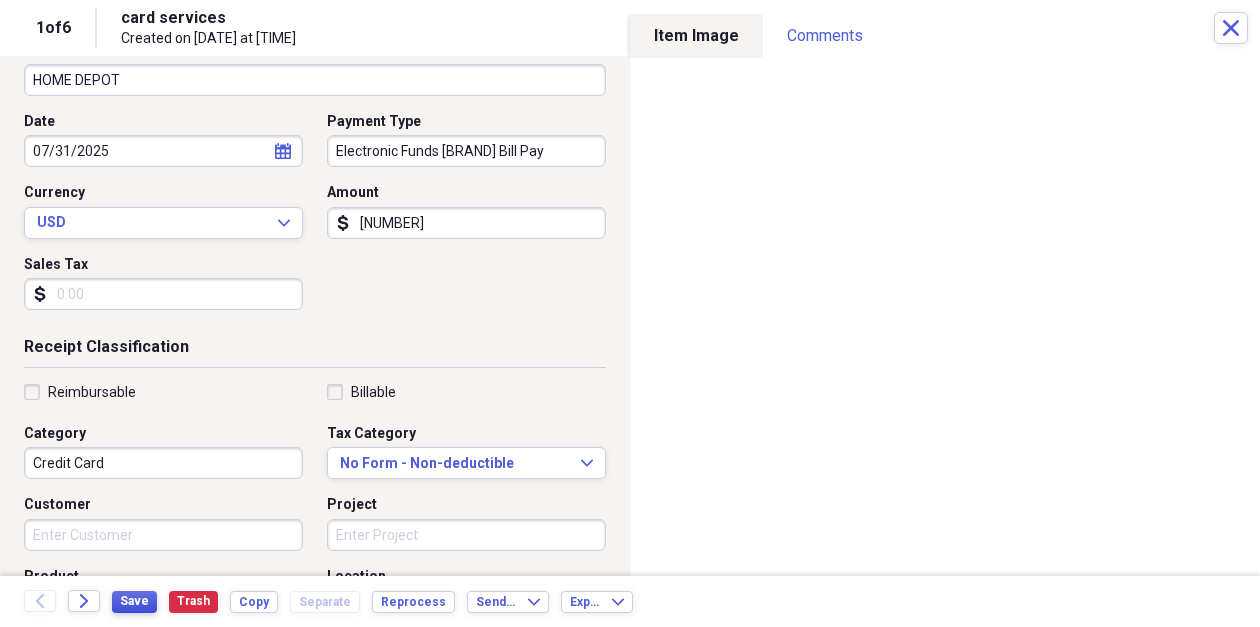 click on "Save" at bounding box center [134, 601] 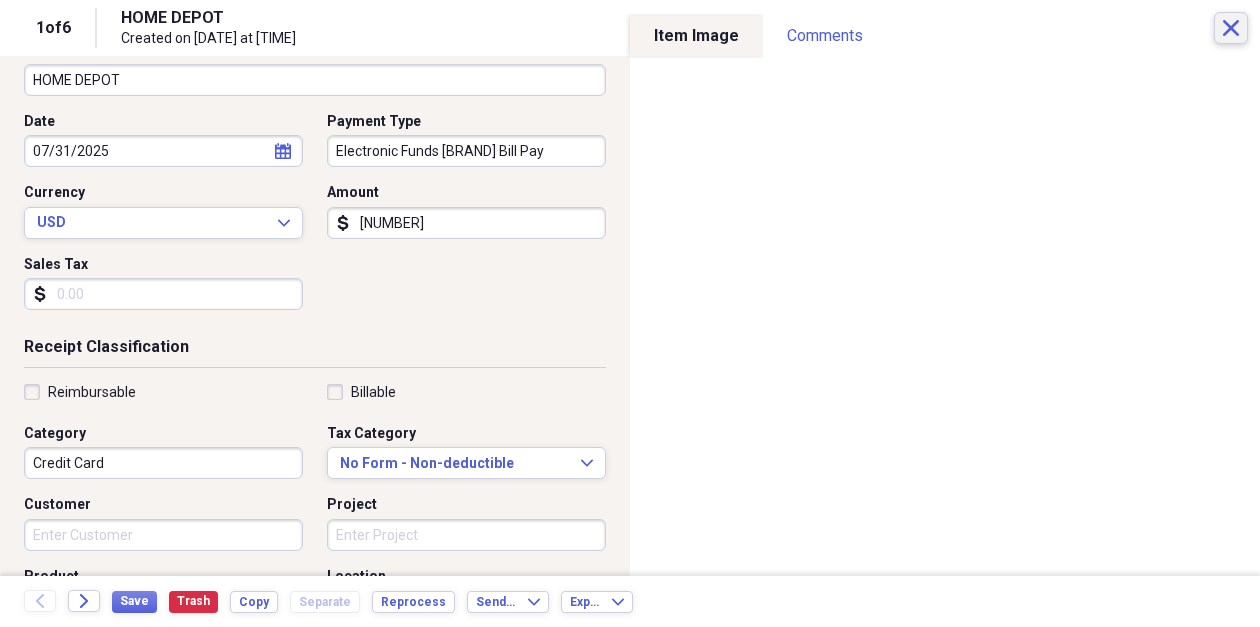 click on "Close" 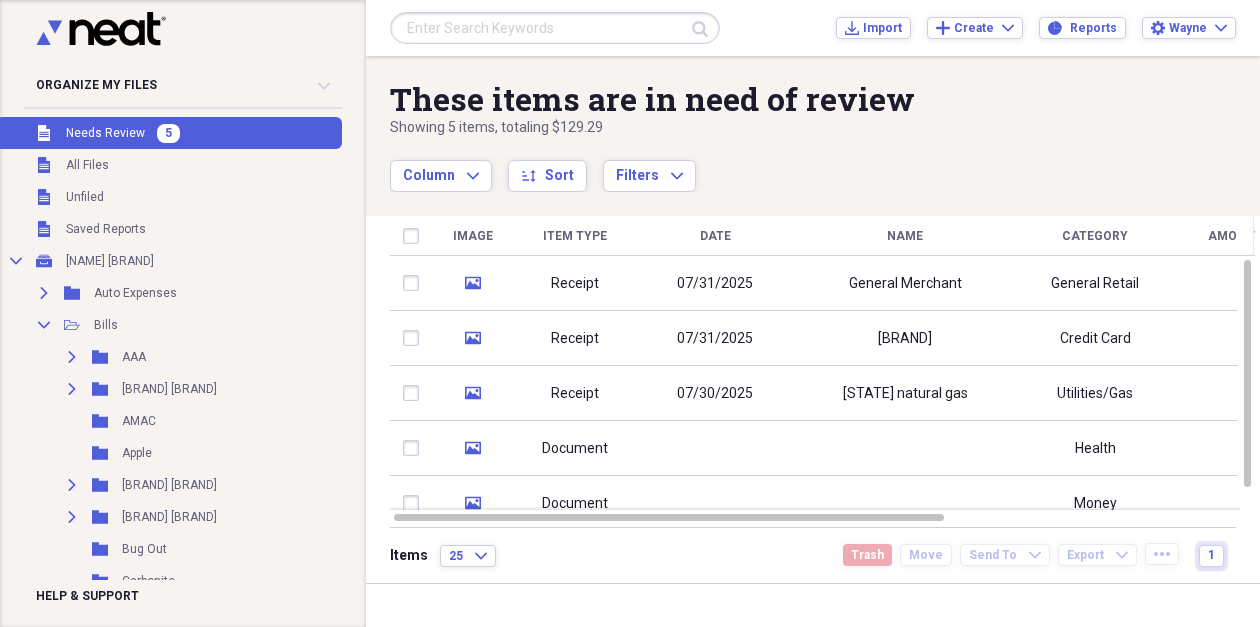 click on "General Merchant" at bounding box center (905, 283) 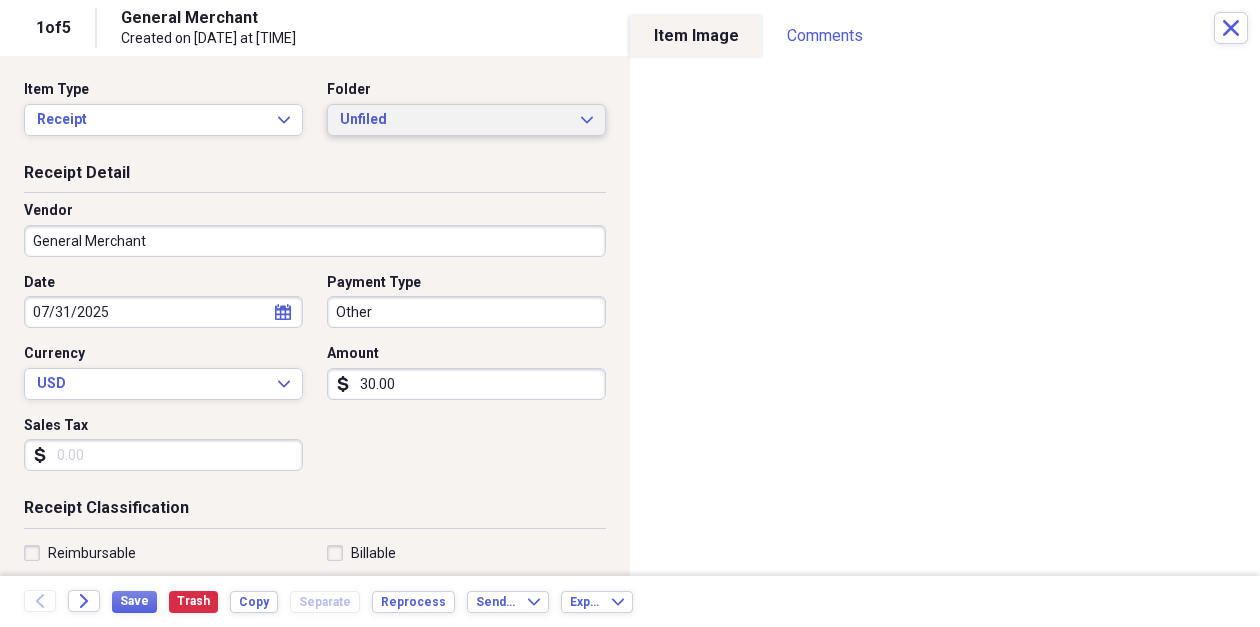 click on "Unfiled Expand" at bounding box center (466, 120) 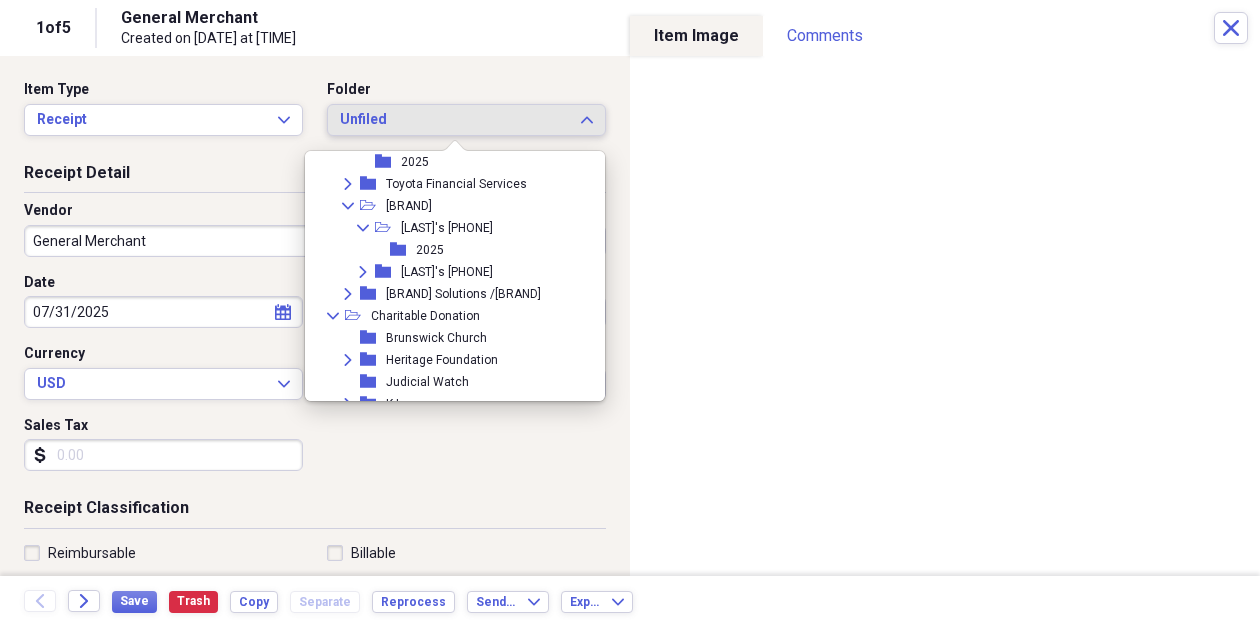 scroll, scrollTop: 1063, scrollLeft: 0, axis: vertical 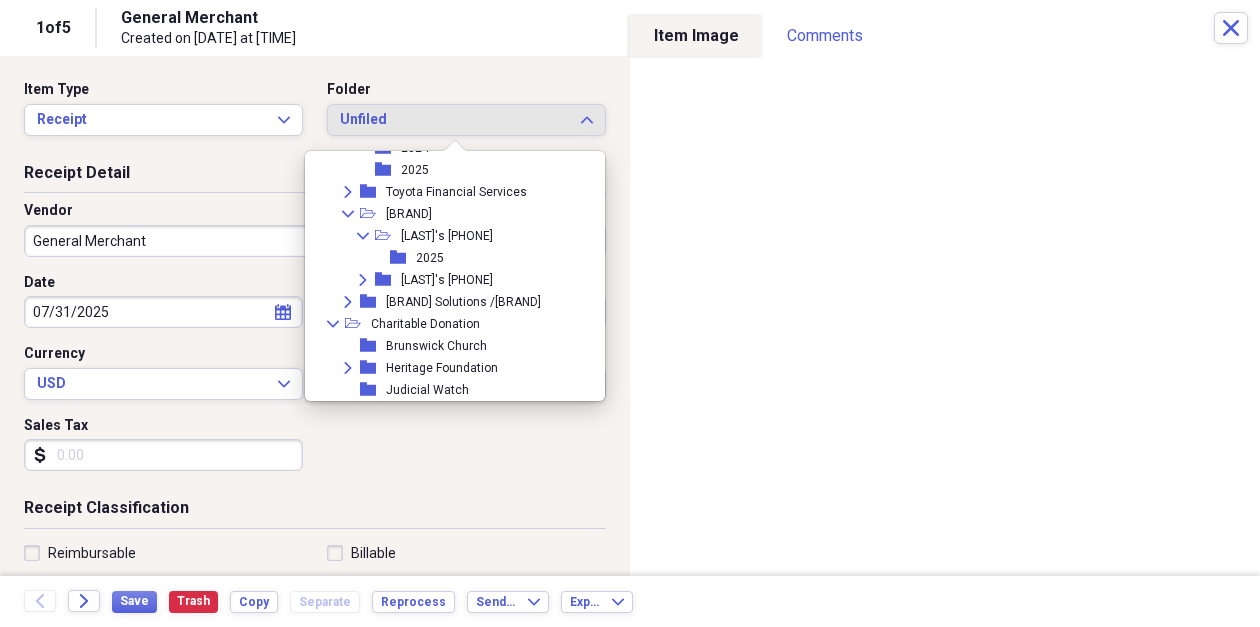 click on "Collapse" 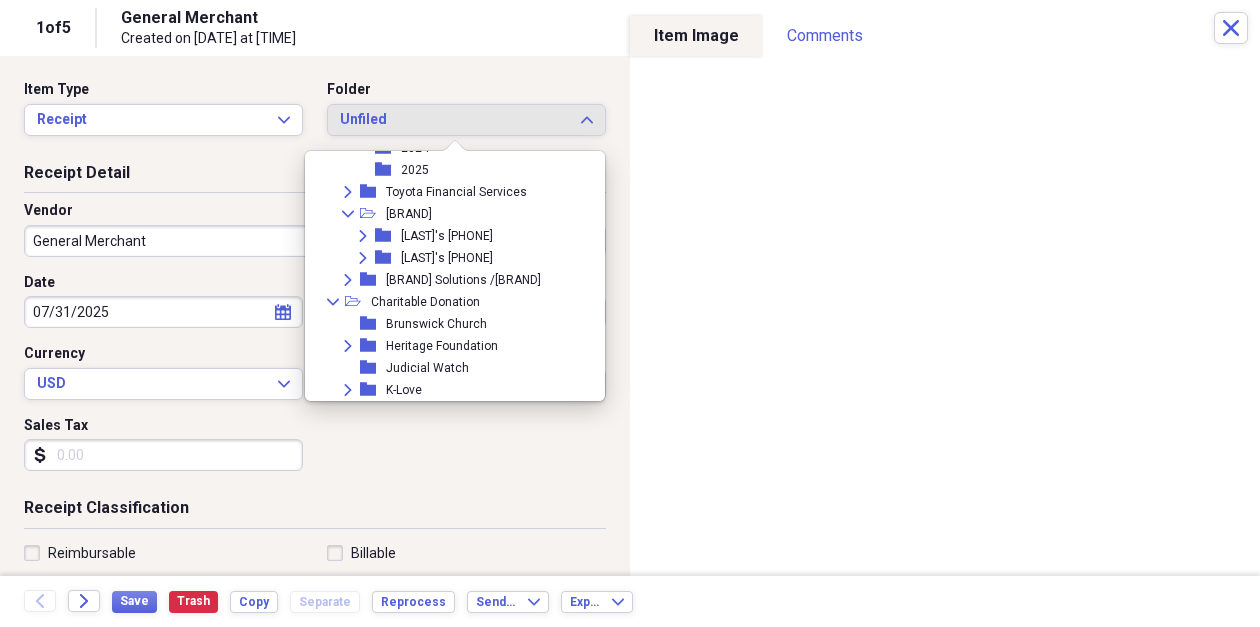 click on "Collapse" 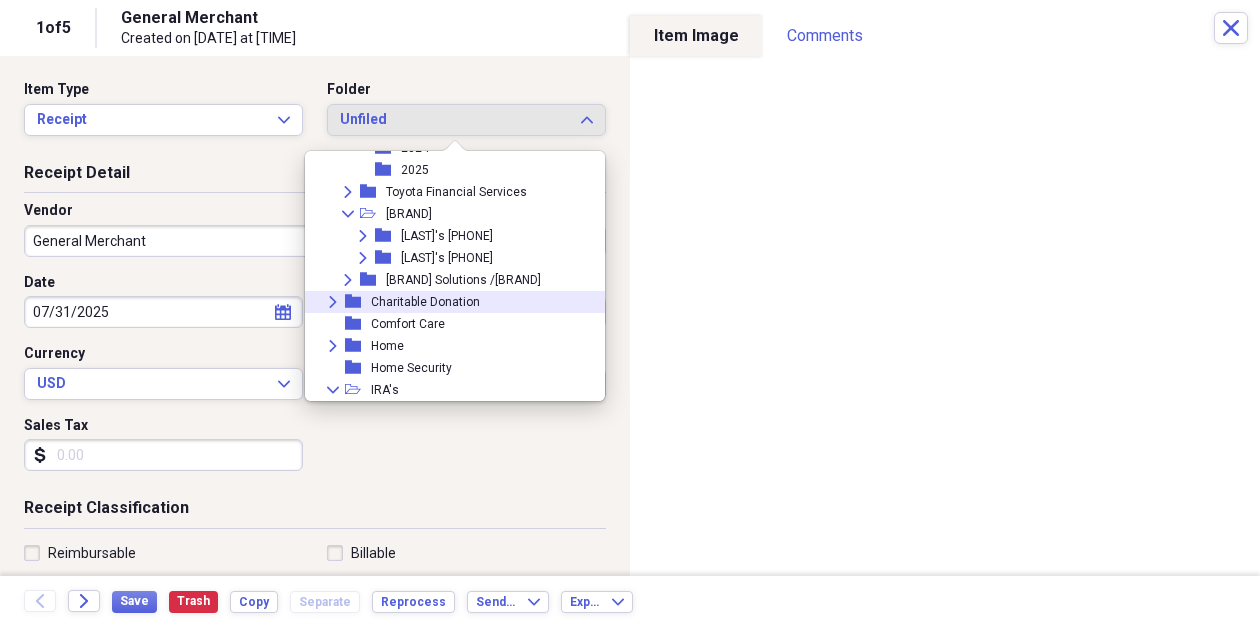 click on "Expand" 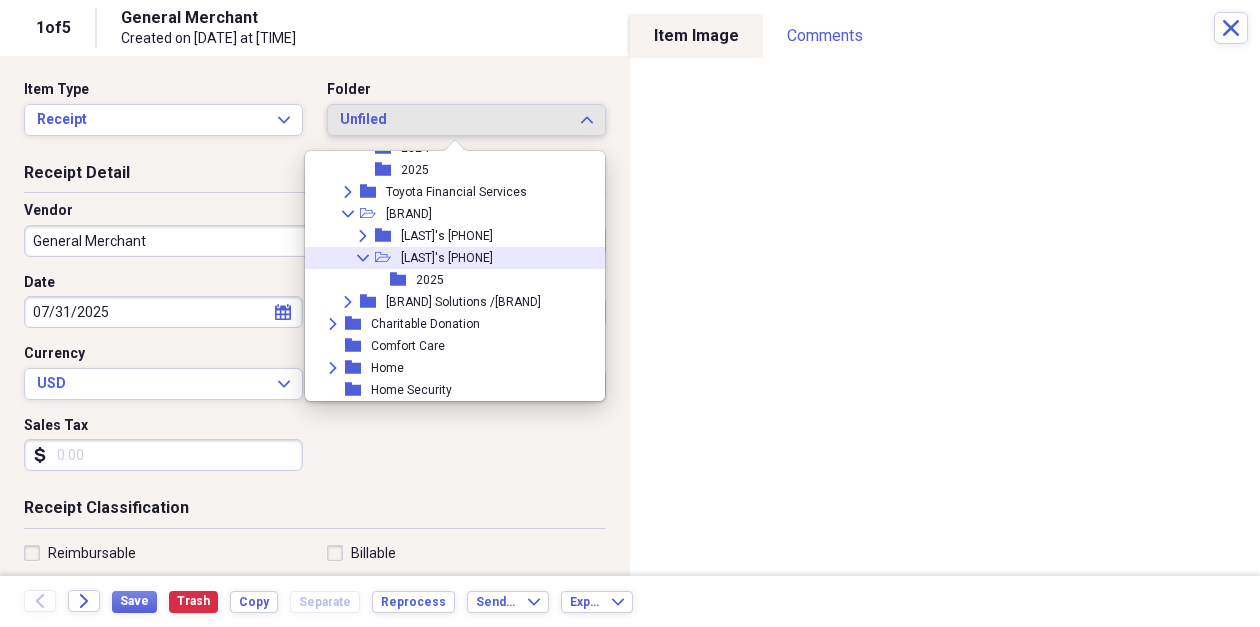 scroll, scrollTop: 1045, scrollLeft: 0, axis: vertical 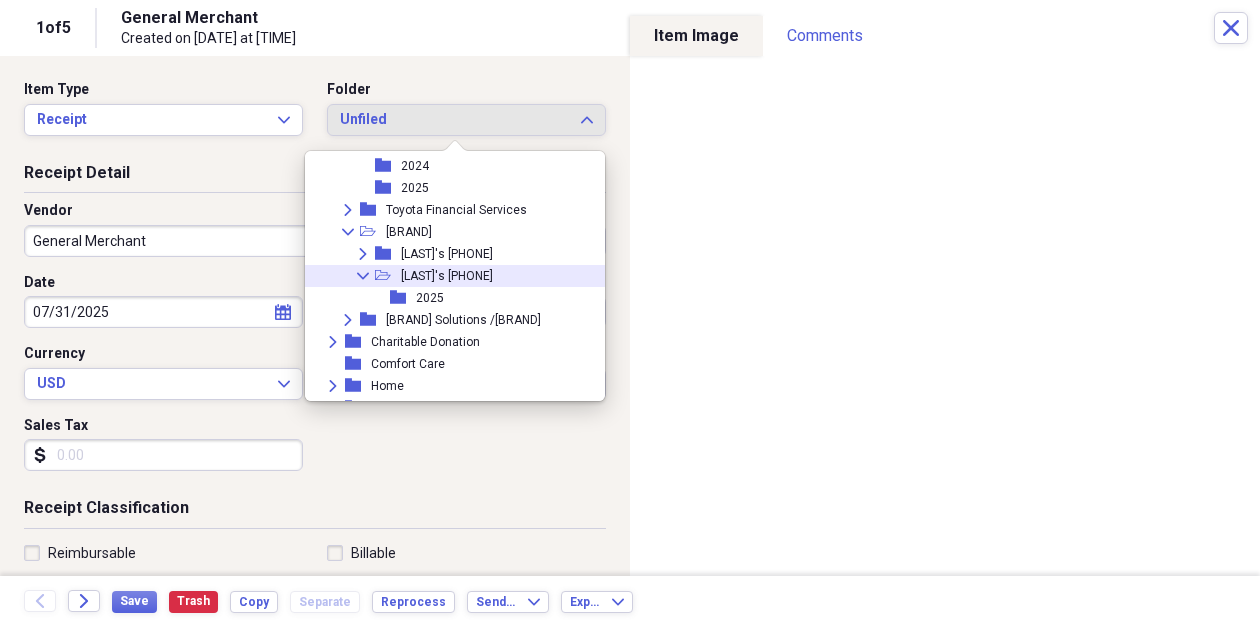 click on "folder" at bounding box center (403, 298) 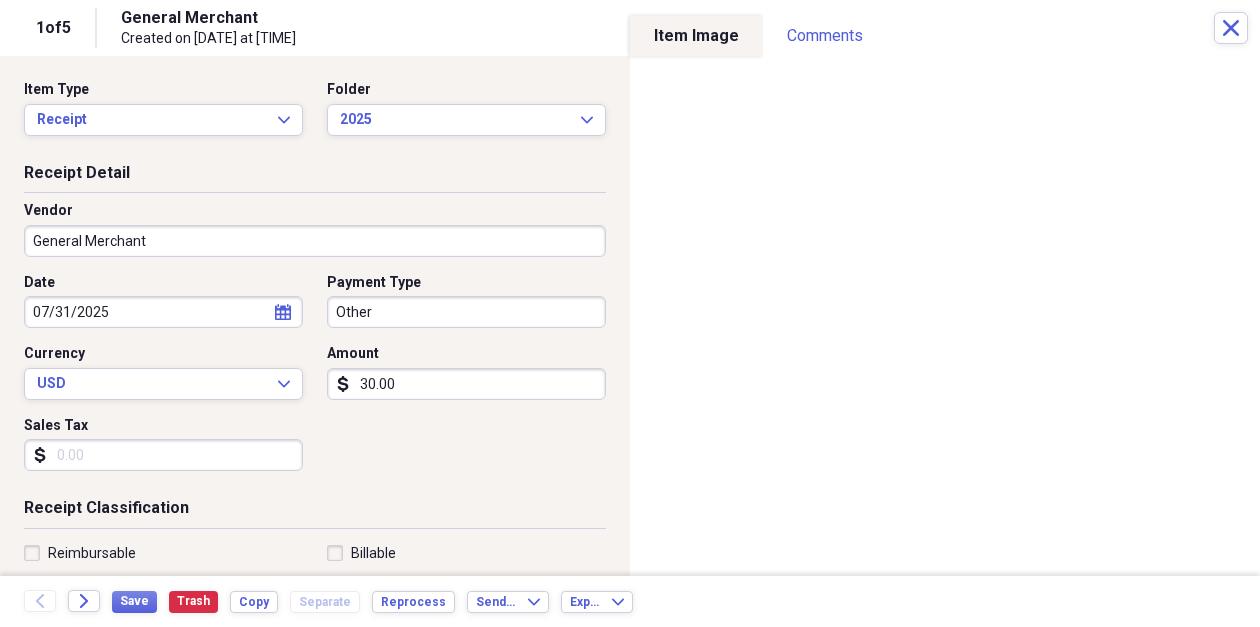 click on "General Merchant" at bounding box center [315, 241] 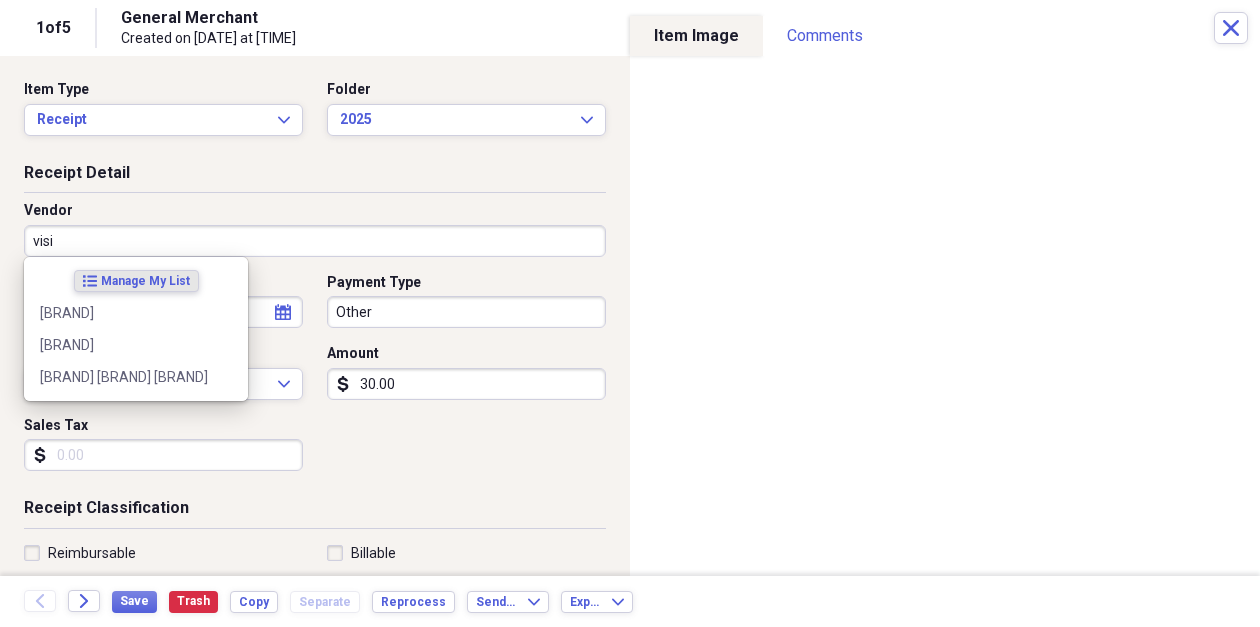 click on "[BRAND]" at bounding box center [124, 345] 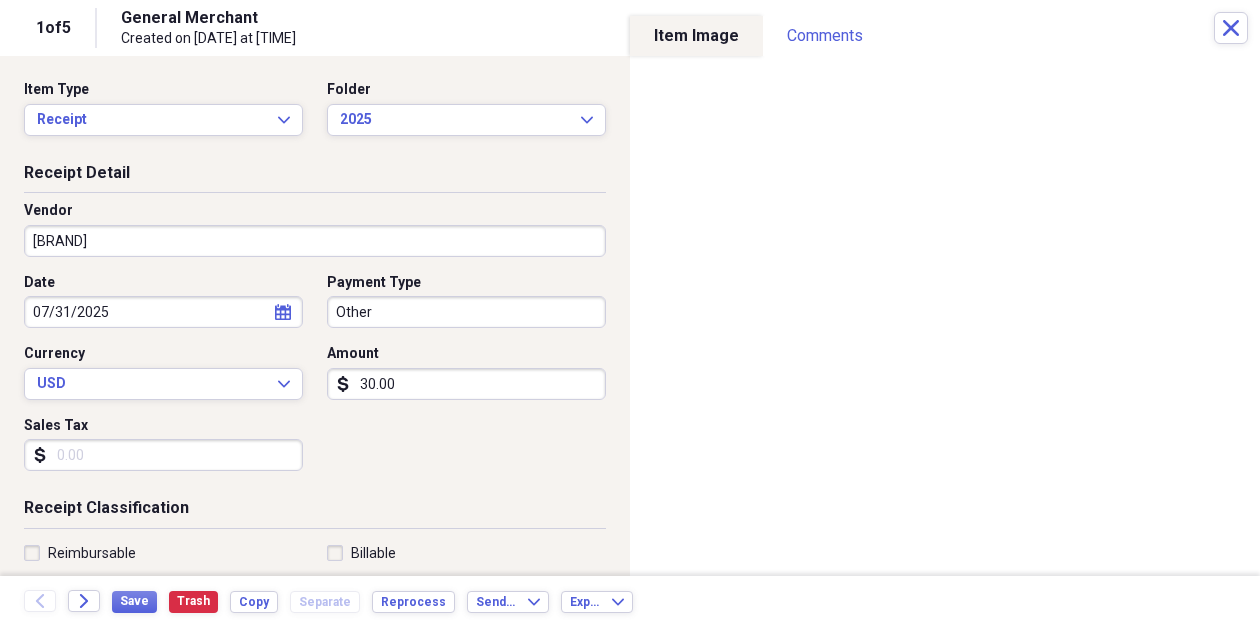 type on "Phone/Telecom" 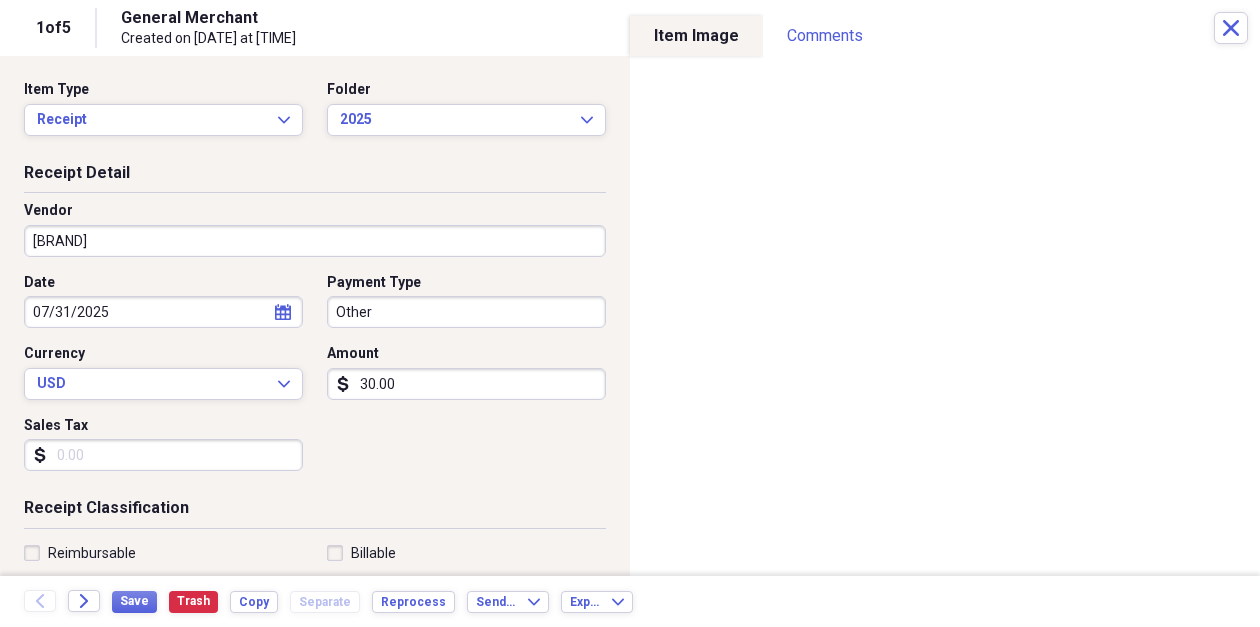 click on "Other" at bounding box center (466, 312) 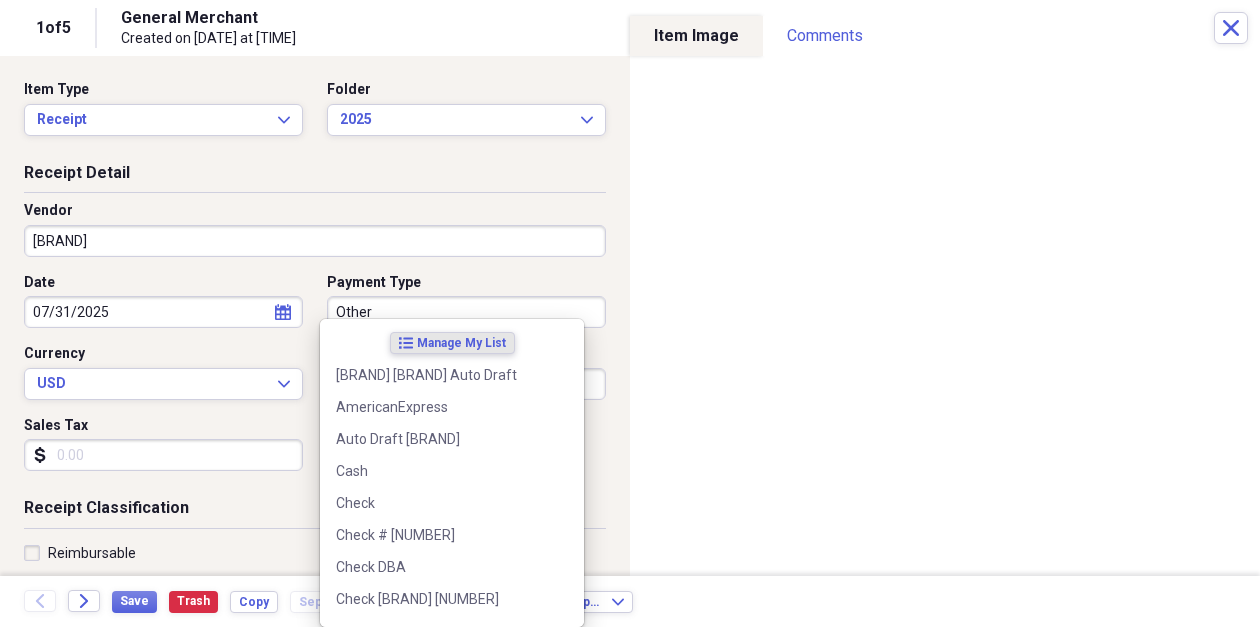 click on "Auto Draft [BRAND]" at bounding box center (440, 439) 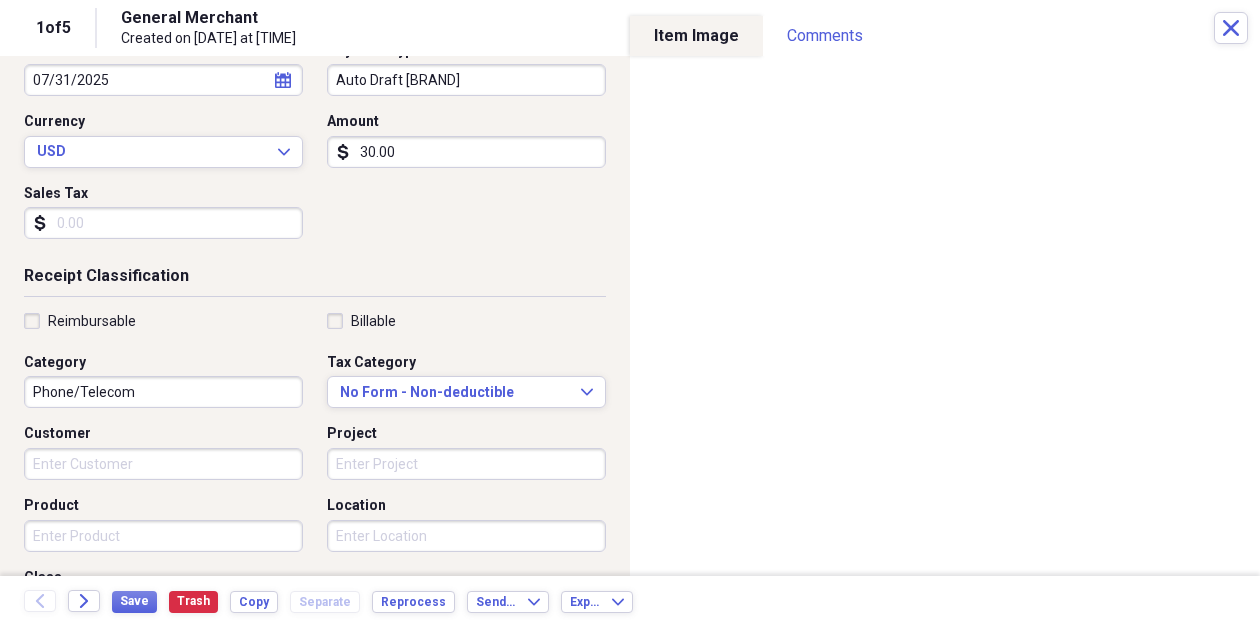 scroll, scrollTop: 233, scrollLeft: 0, axis: vertical 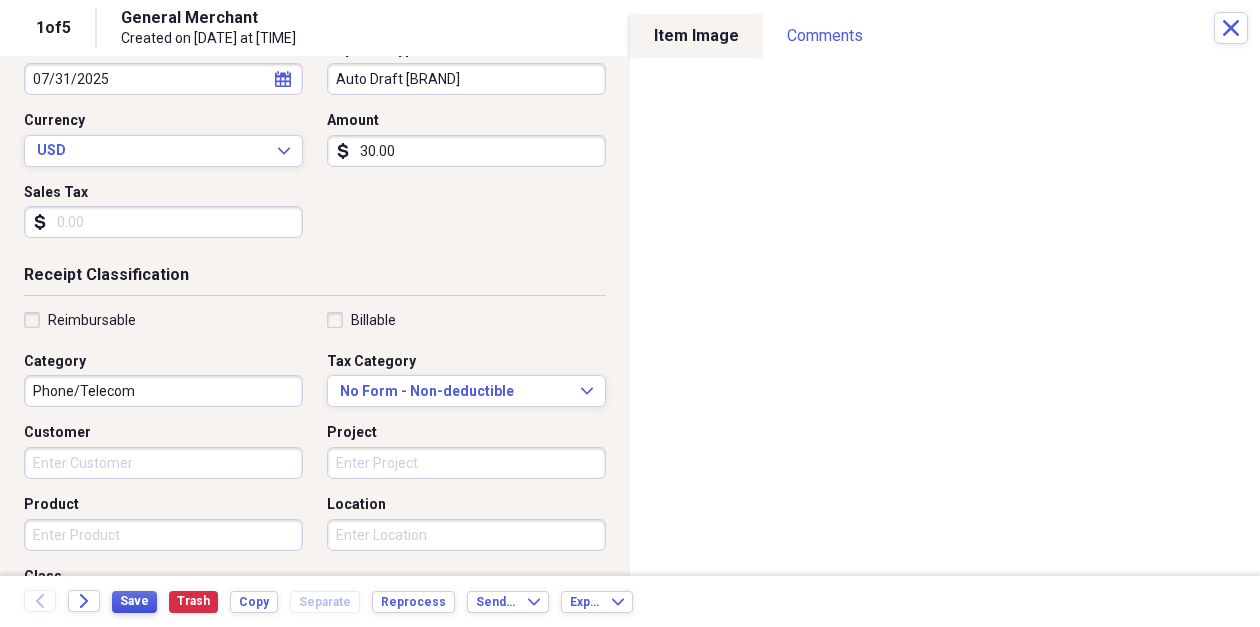 click on "Save" at bounding box center [134, 601] 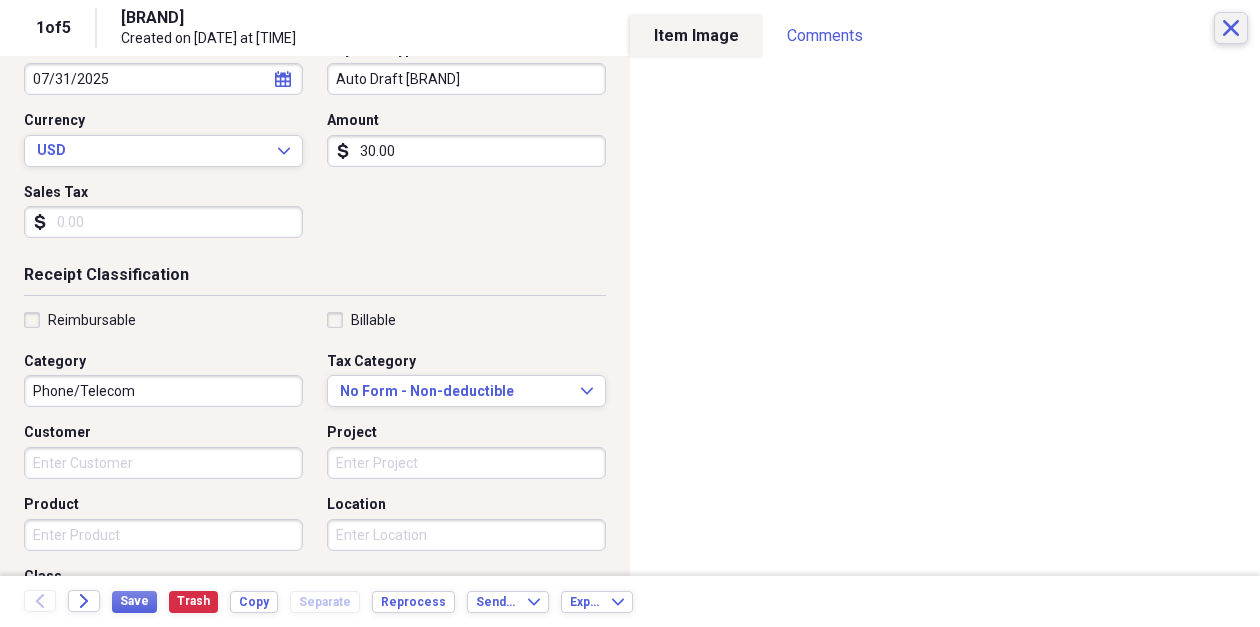 click 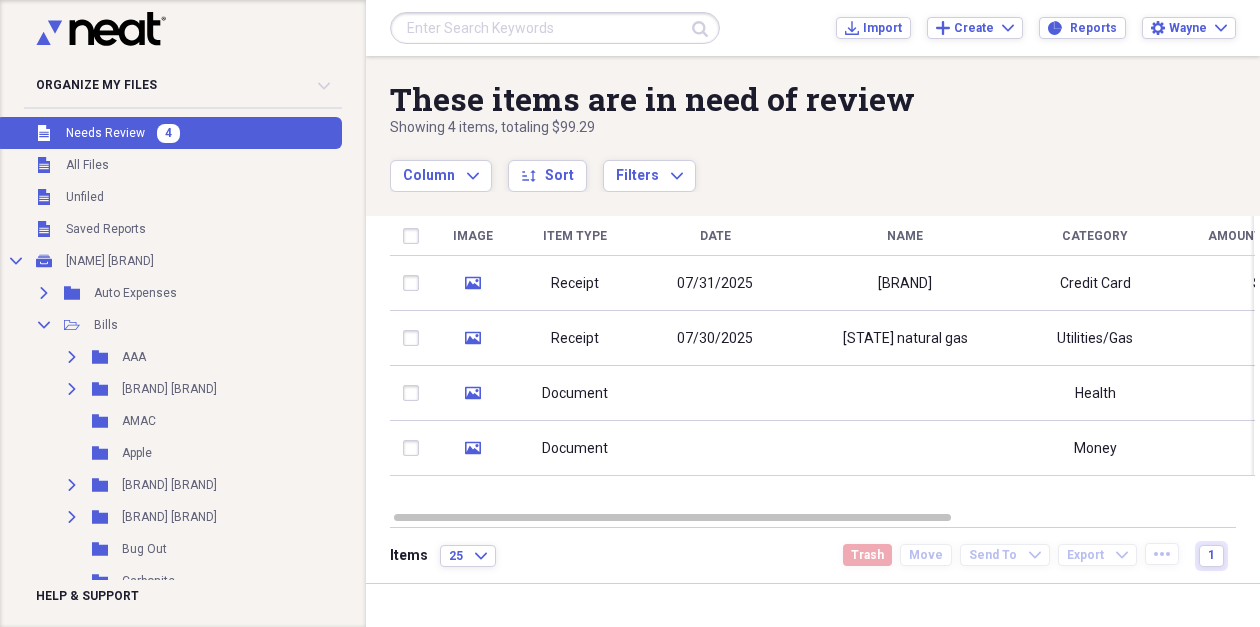 click on "[BRAND]" at bounding box center (905, 283) 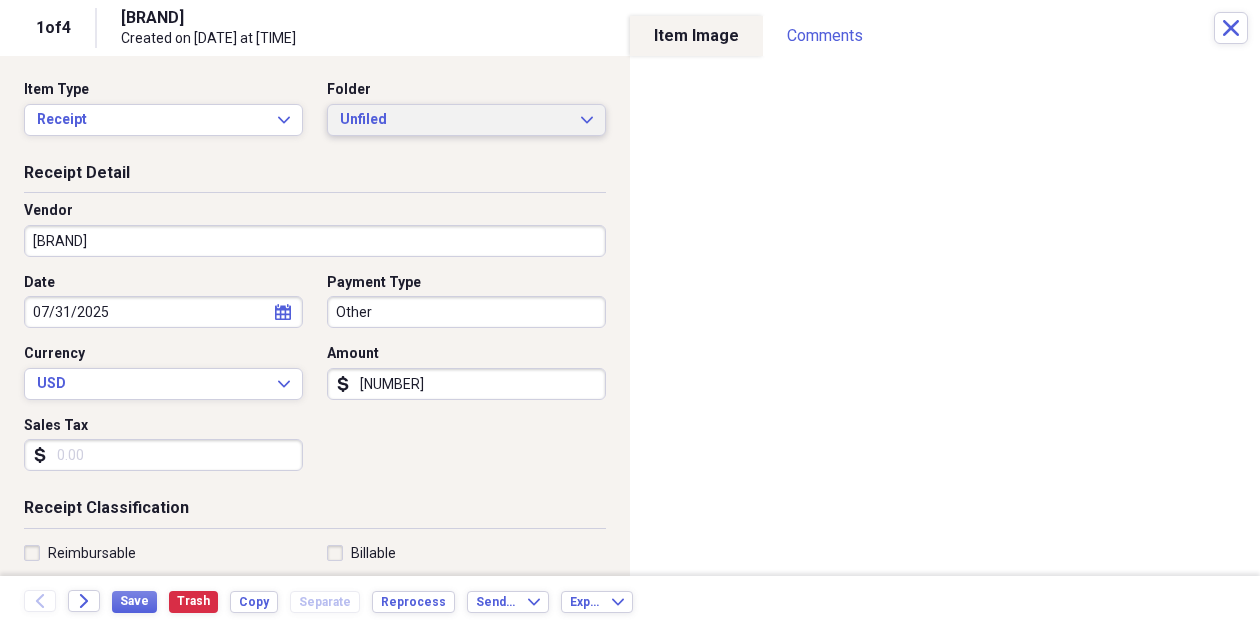 click on "Expand" 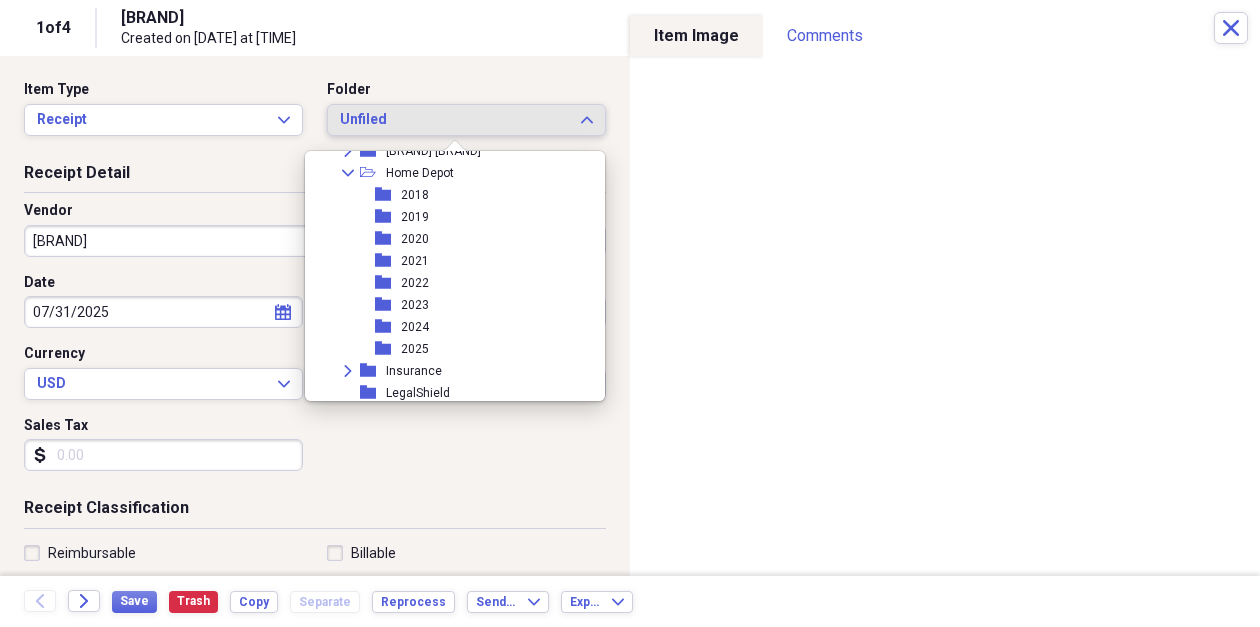 scroll, scrollTop: 349, scrollLeft: 0, axis: vertical 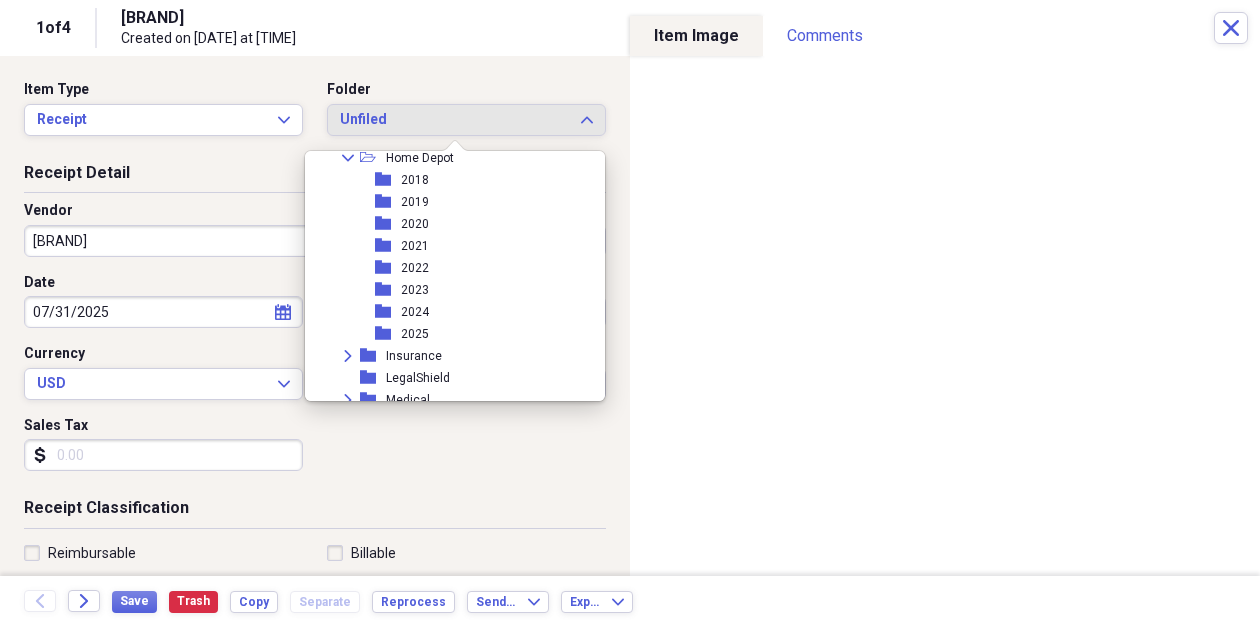 click on "folder" at bounding box center [388, 334] 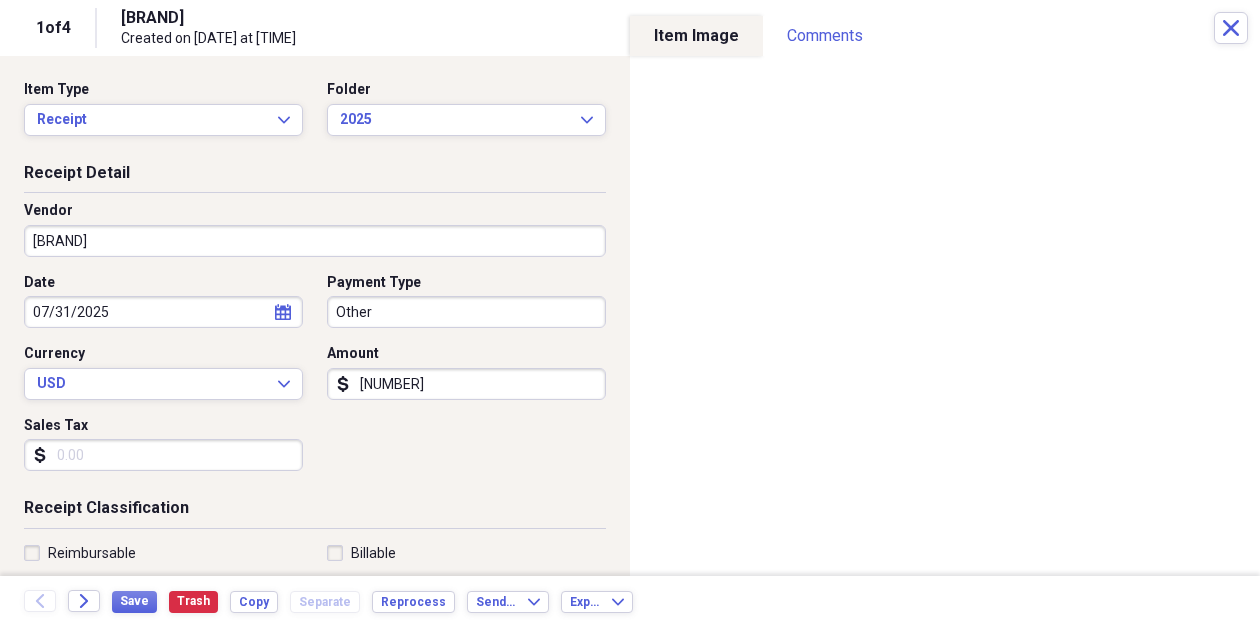 click on "[BRAND]" at bounding box center [315, 241] 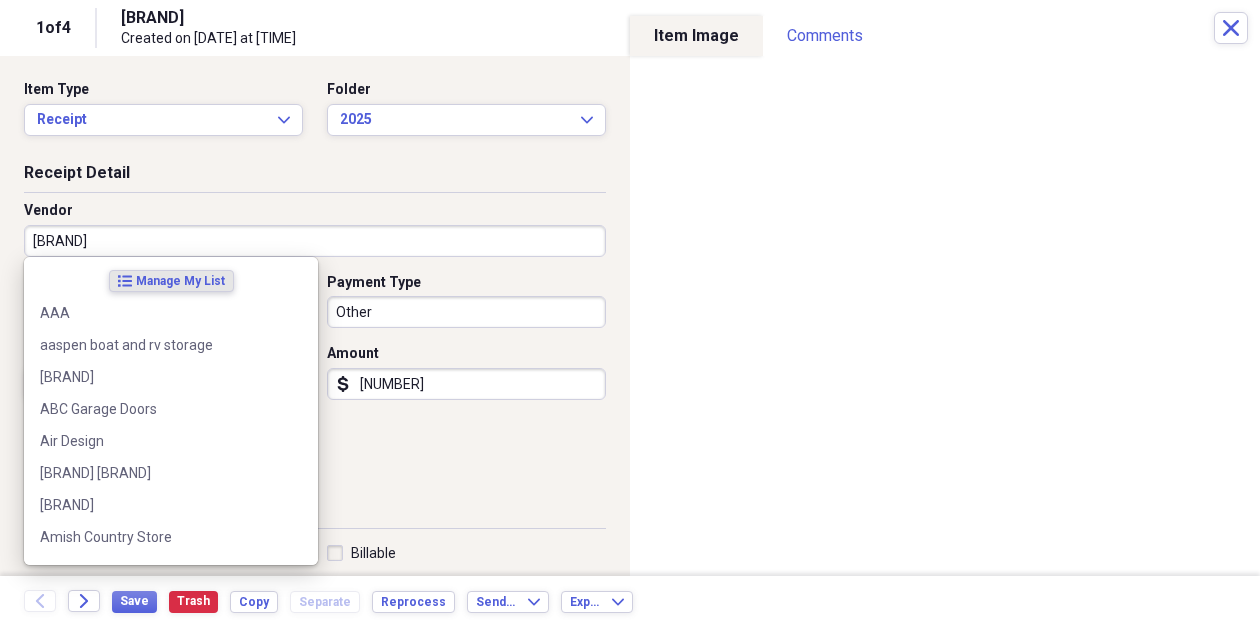 click on "Vendor" at bounding box center [315, 211] 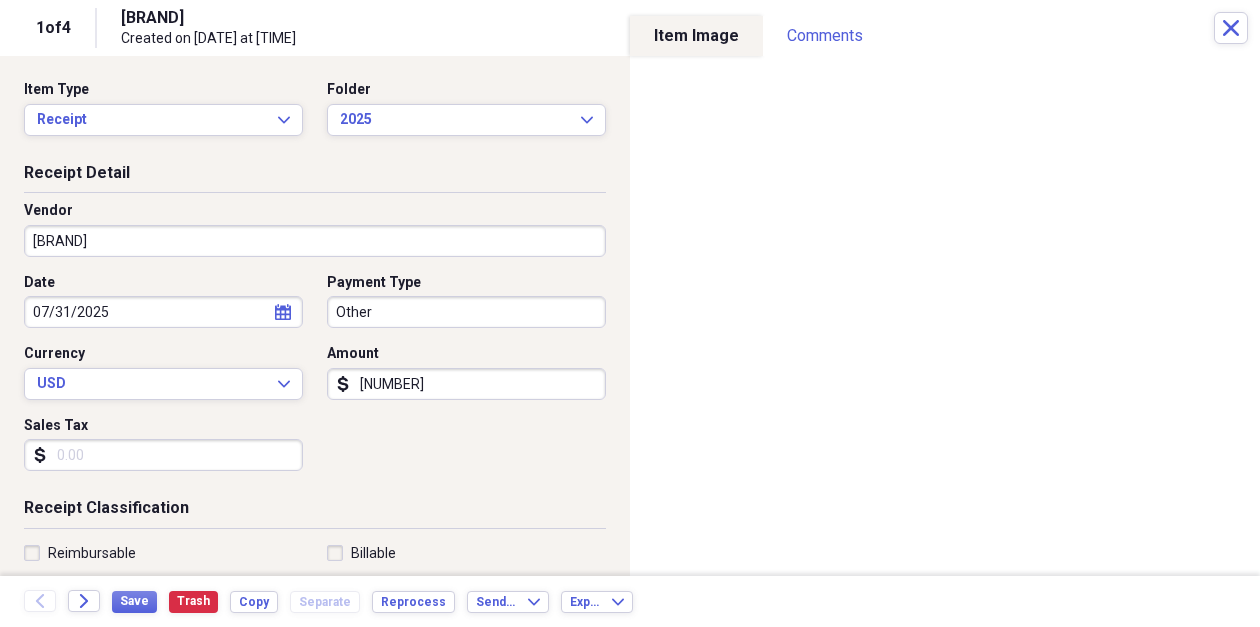 click on "Other" at bounding box center (466, 312) 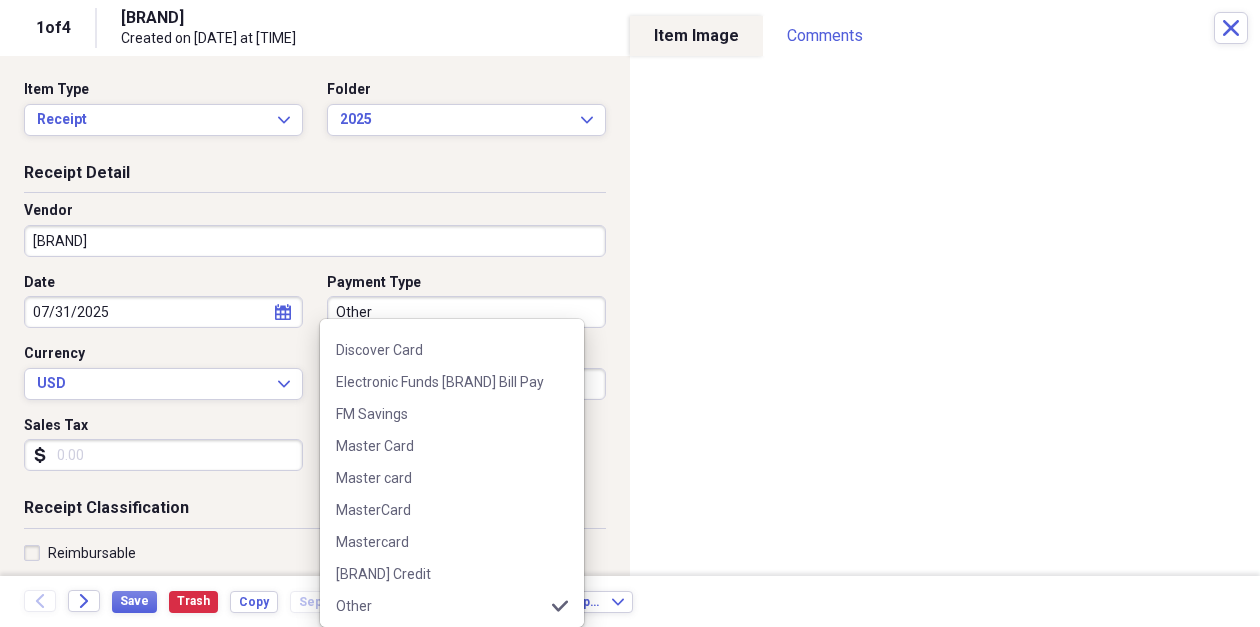 scroll, scrollTop: 582, scrollLeft: 0, axis: vertical 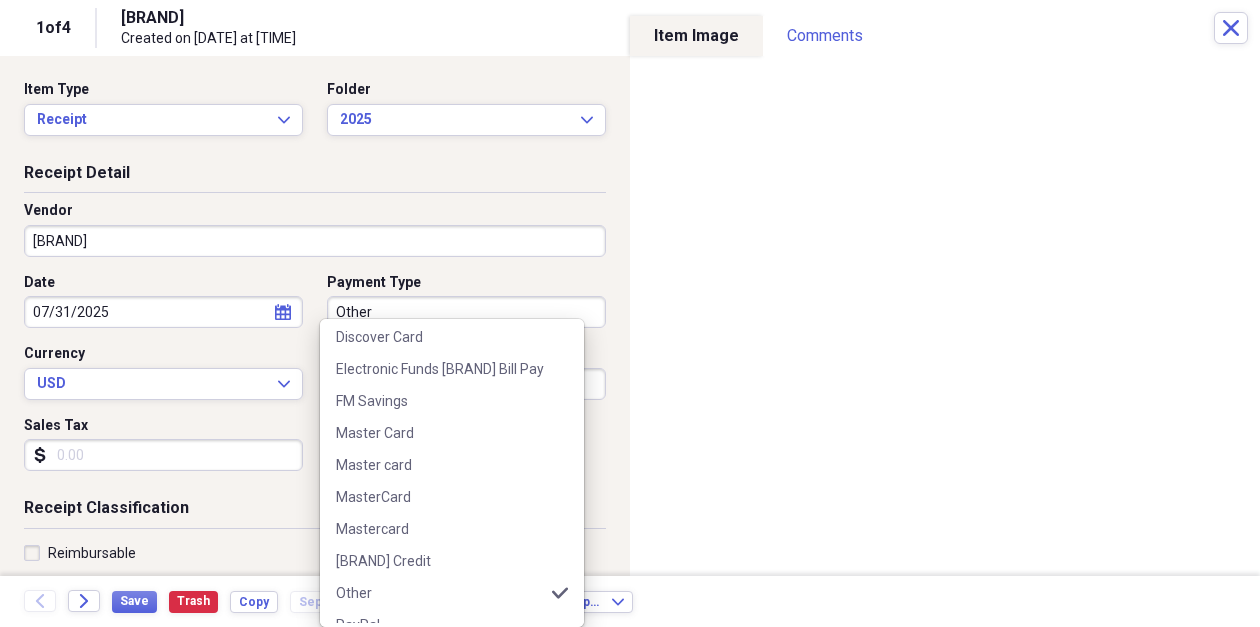 click on "Electronic Funds [BRAND] Bill Pay" at bounding box center (440, 369) 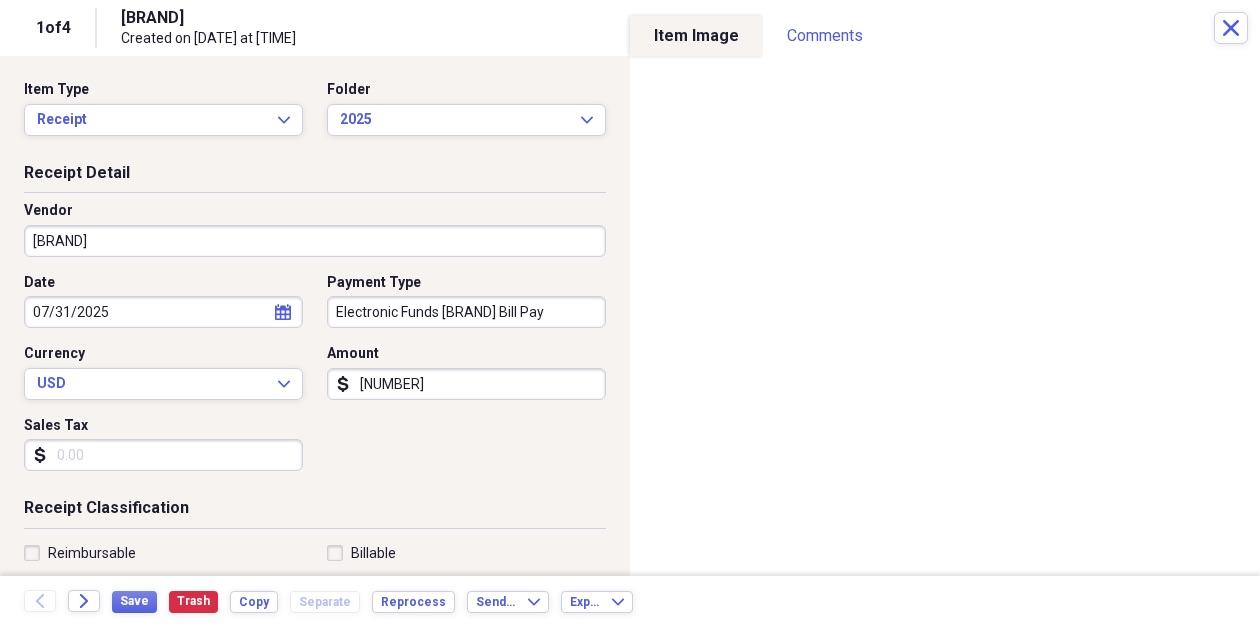 click on "Receipt Classification" at bounding box center [315, 512] 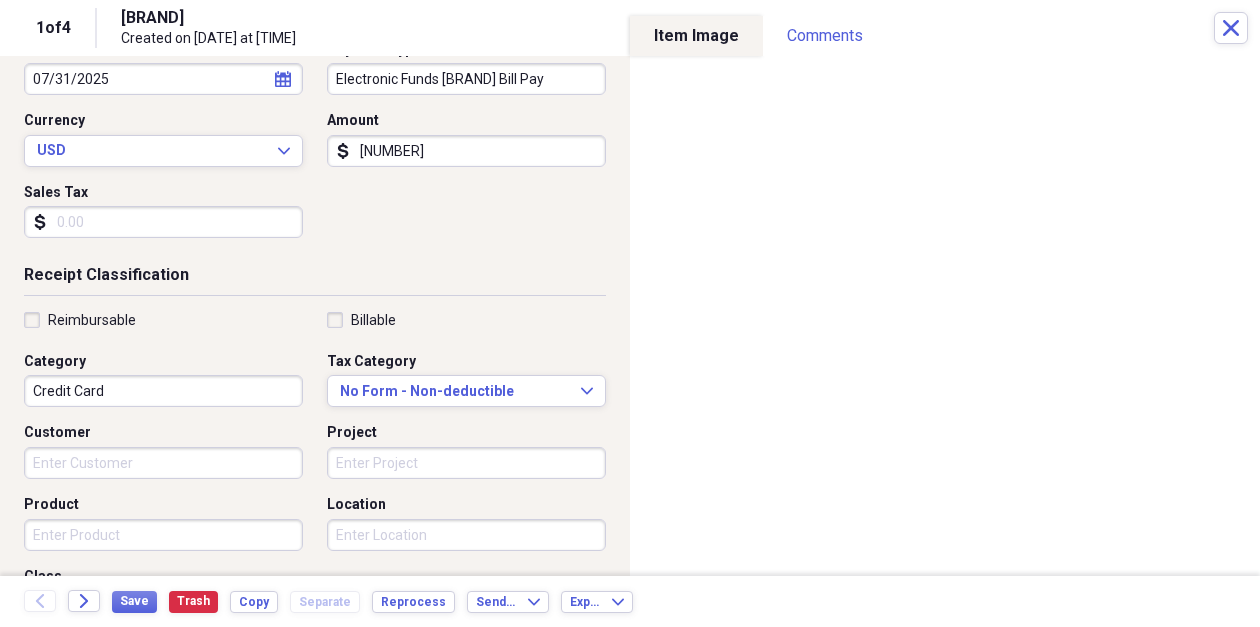 scroll, scrollTop: 250, scrollLeft: 0, axis: vertical 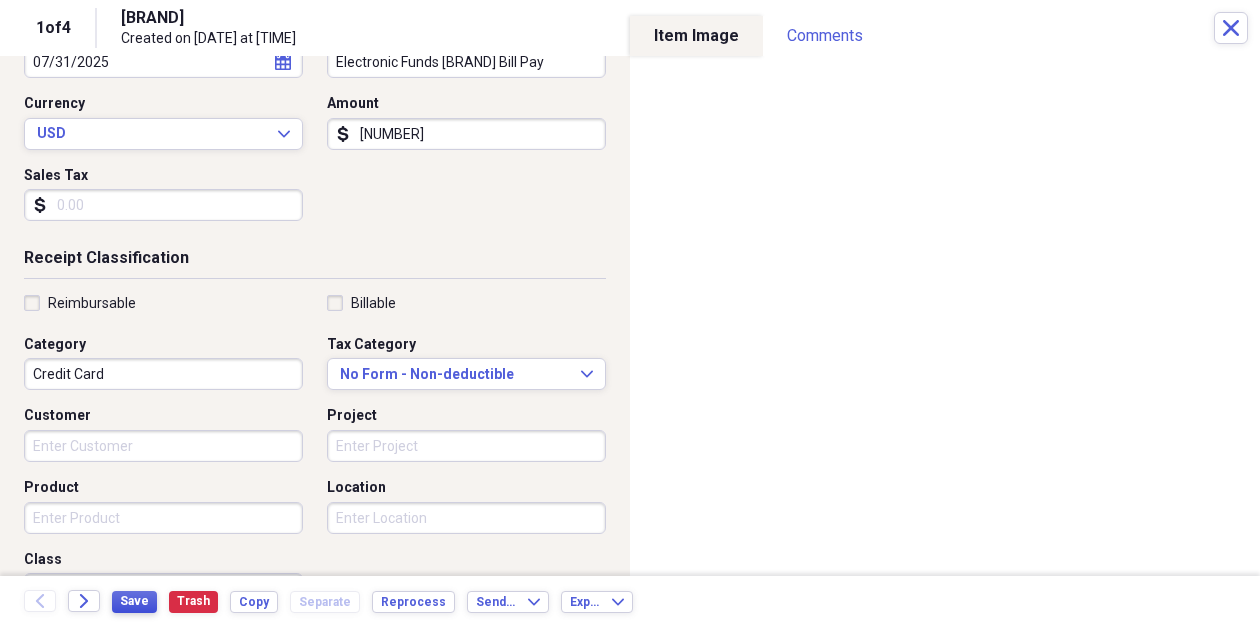 click on "Save" at bounding box center [134, 601] 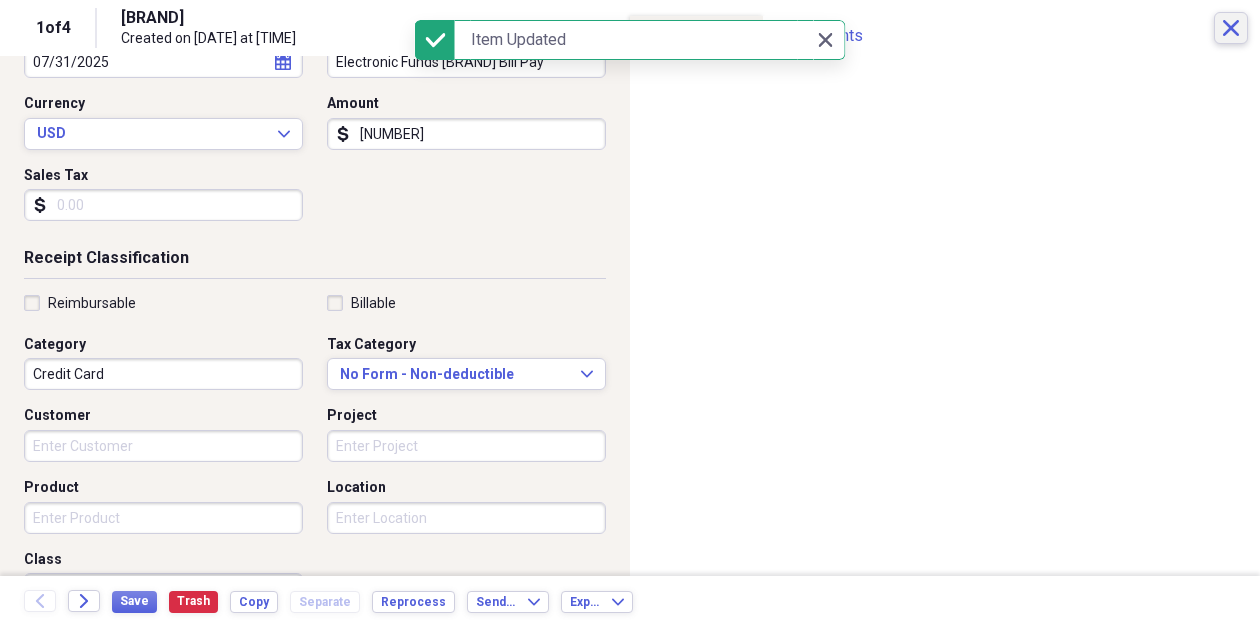 click on "Close" 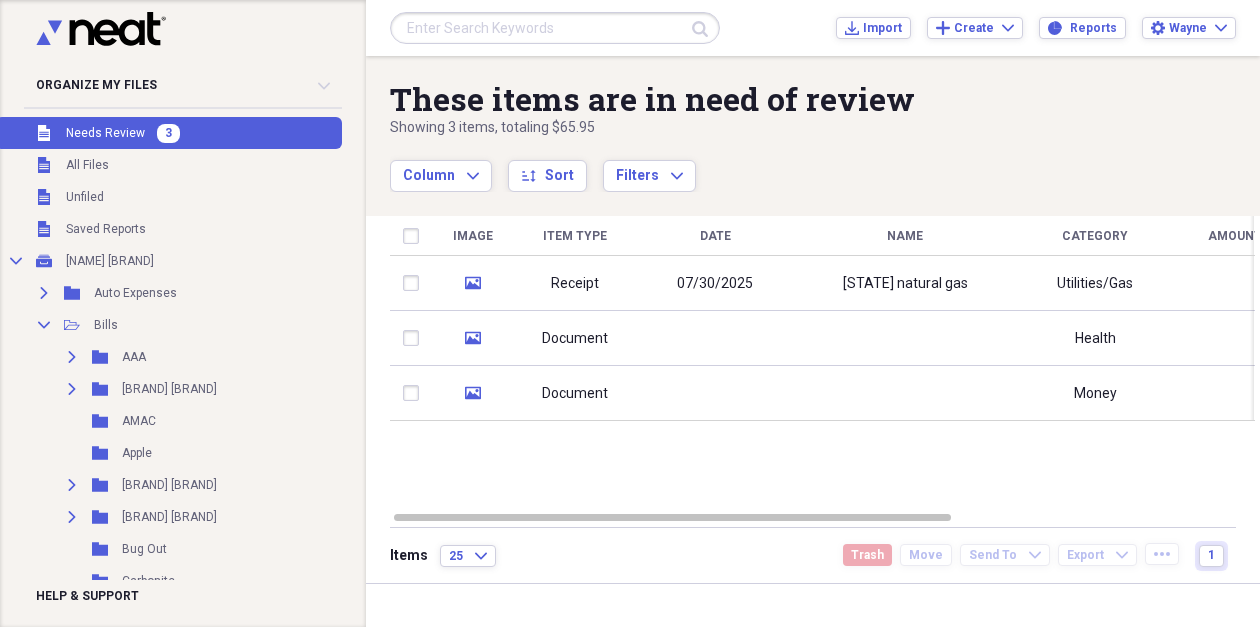 click on "[STATE] natural gas" at bounding box center (905, 283) 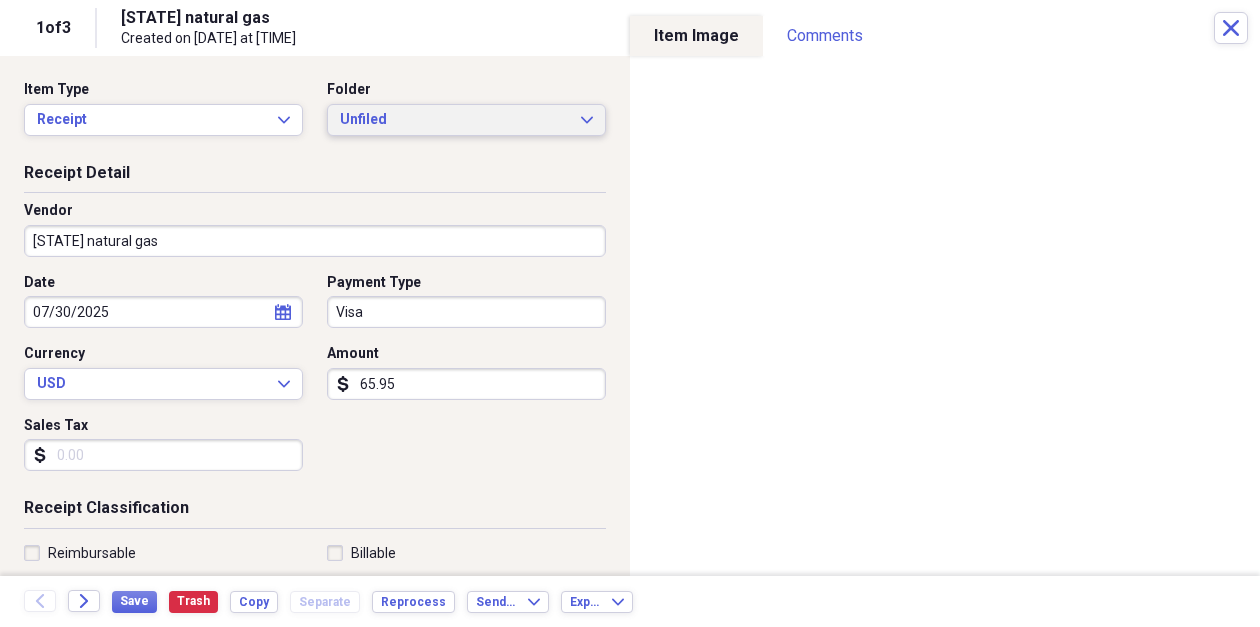 click on "Expand" 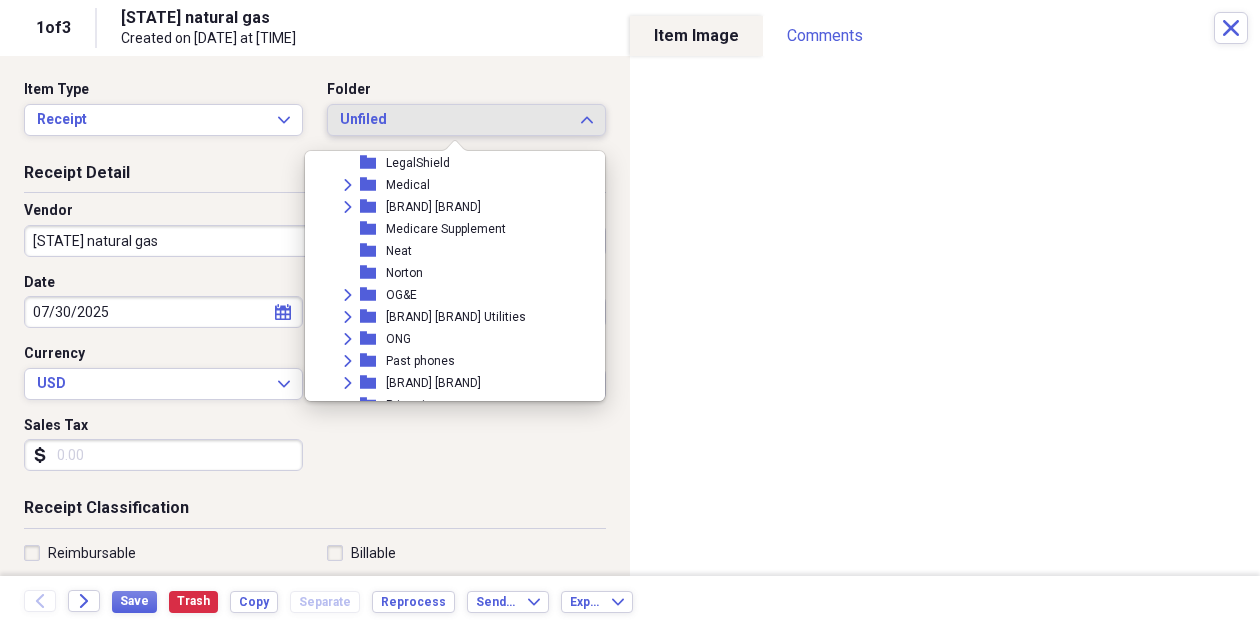 scroll, scrollTop: 579, scrollLeft: 0, axis: vertical 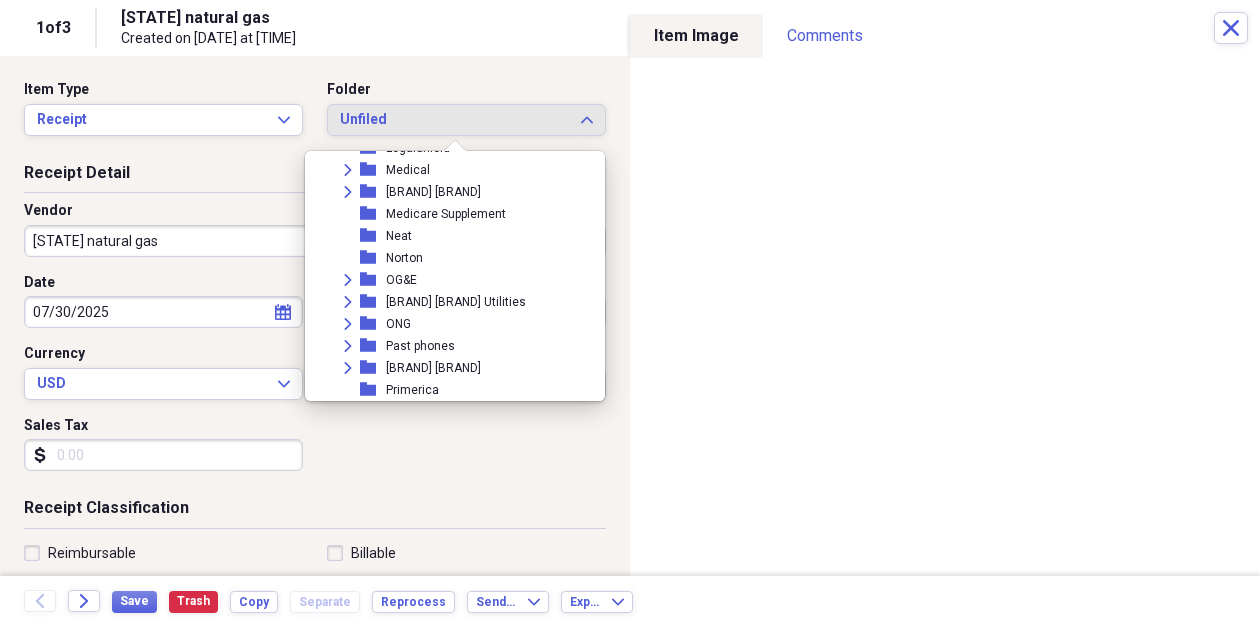click on "Expand" 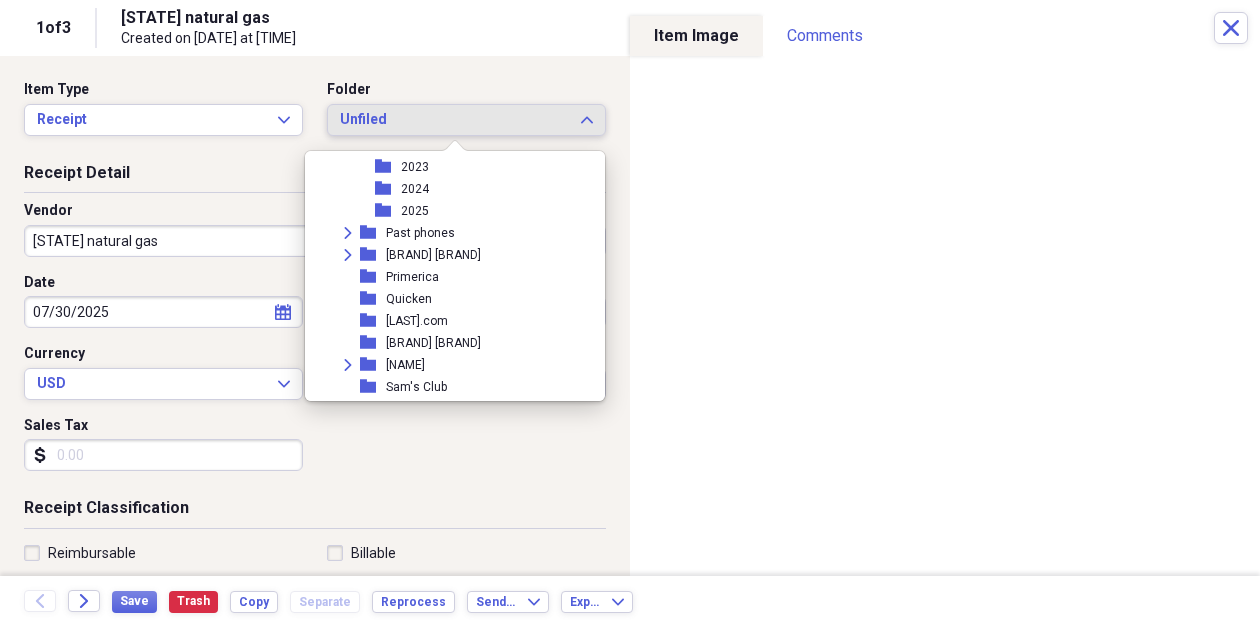 scroll, scrollTop: 826, scrollLeft: 0, axis: vertical 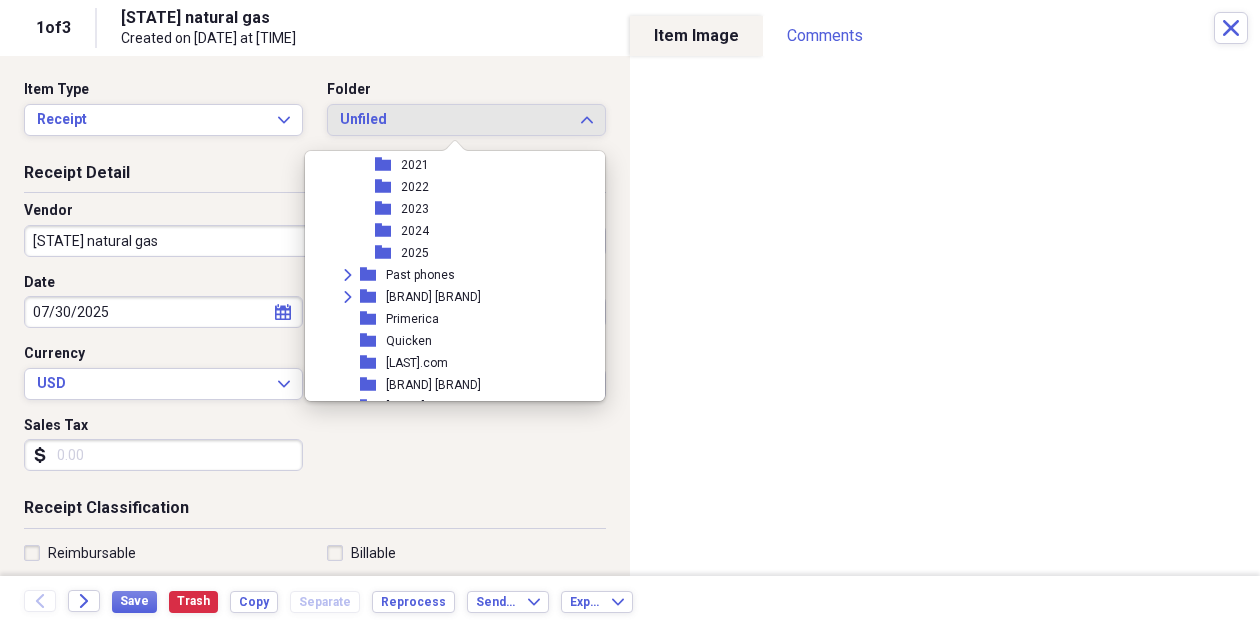 click on "2025" at bounding box center [415, 253] 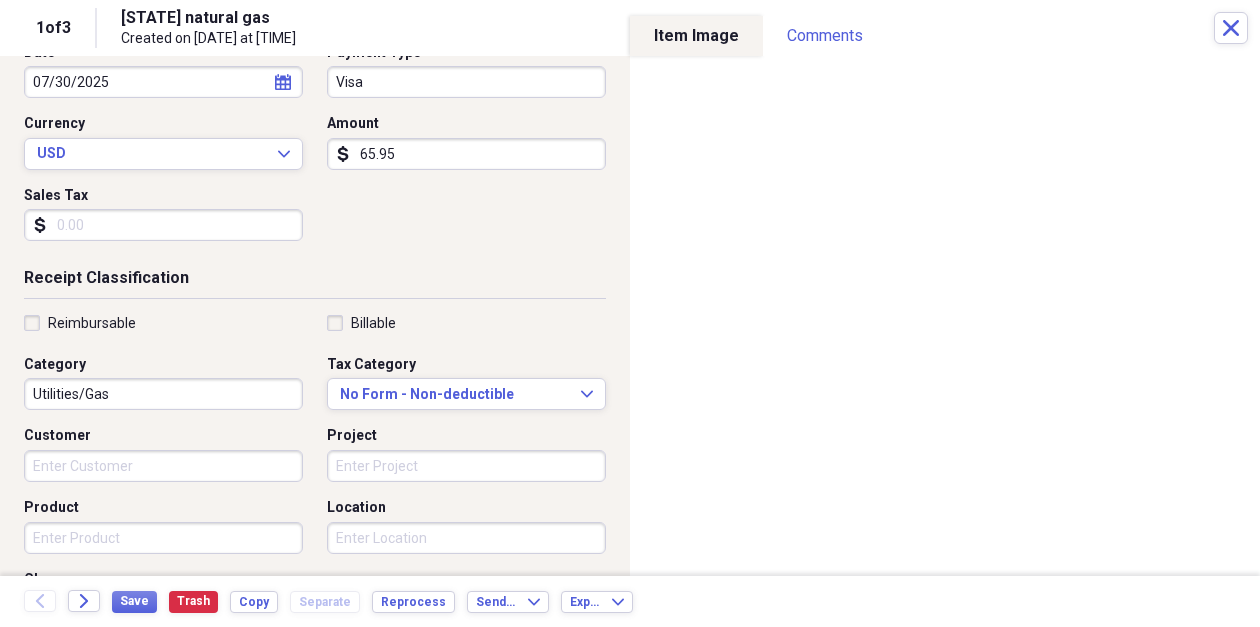 scroll, scrollTop: 232, scrollLeft: 0, axis: vertical 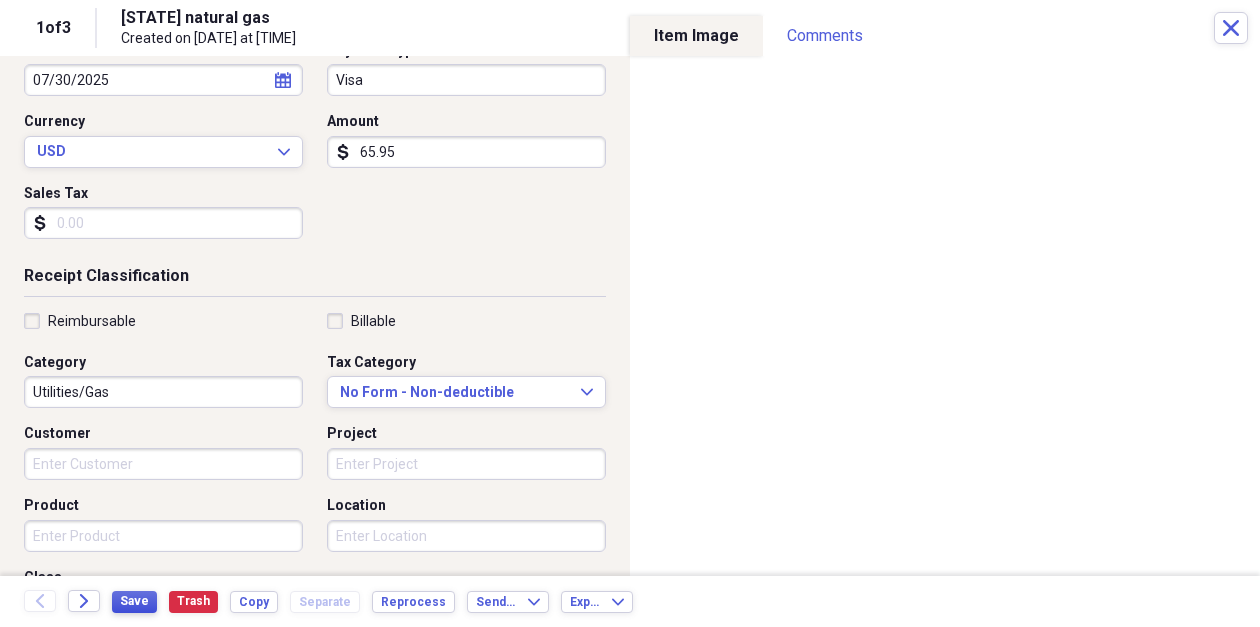 click on "Save" at bounding box center [134, 601] 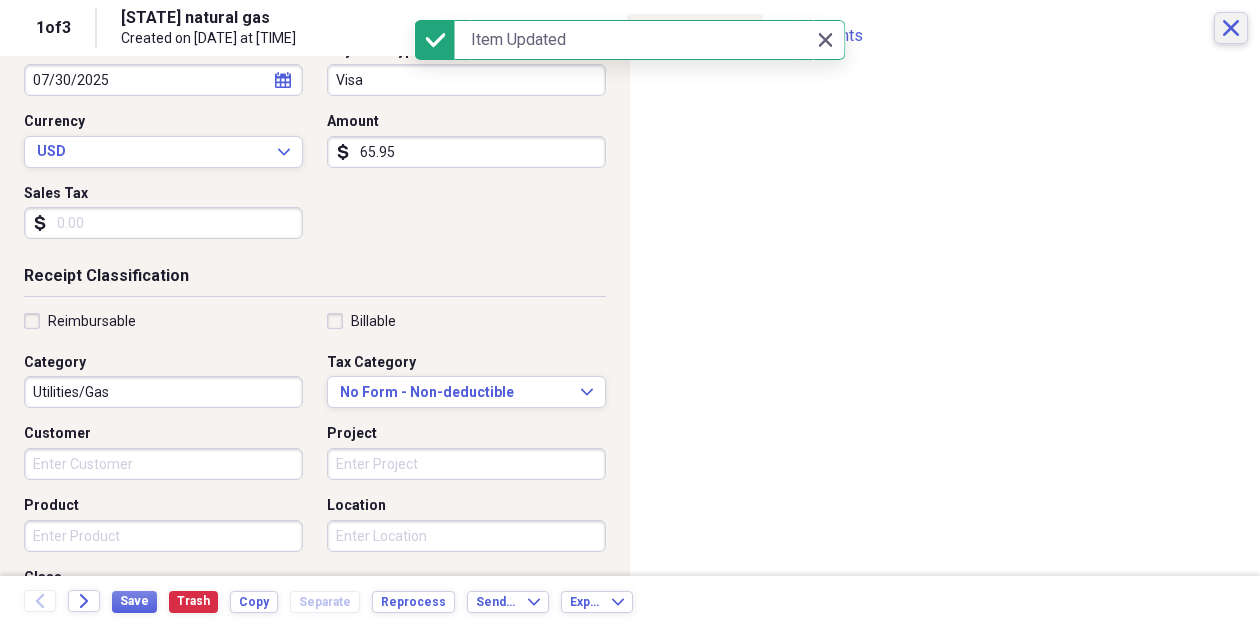 click on "Close" 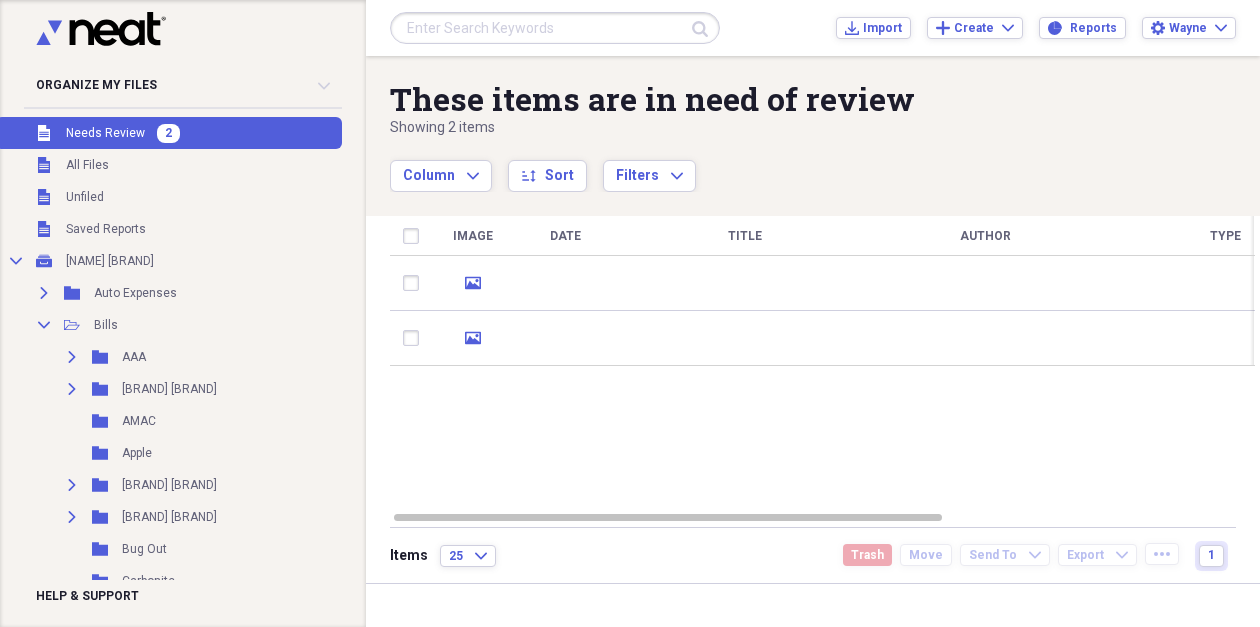 click at bounding box center (985, 283) 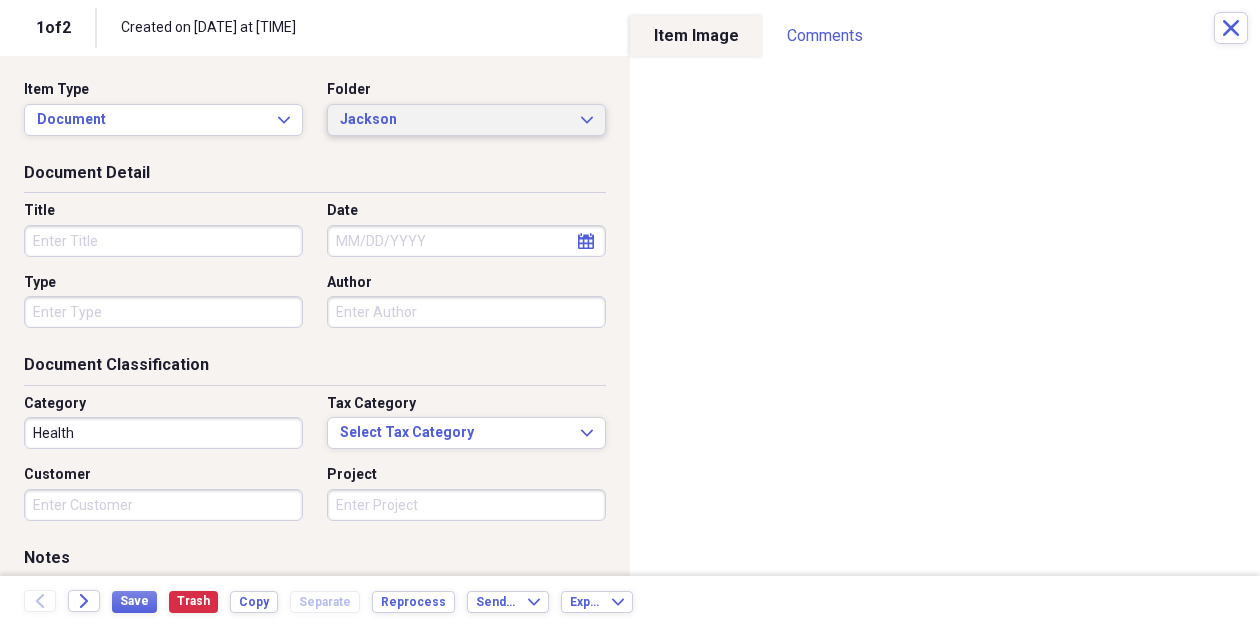 click on "Expand" 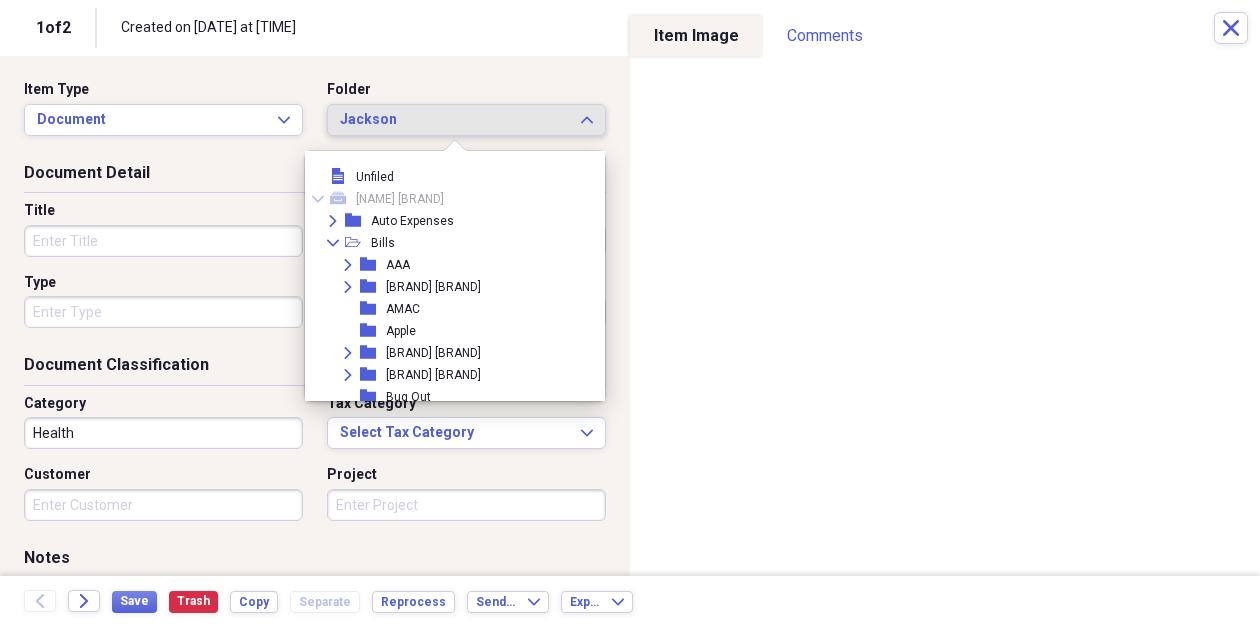 scroll, scrollTop: 1437, scrollLeft: 0, axis: vertical 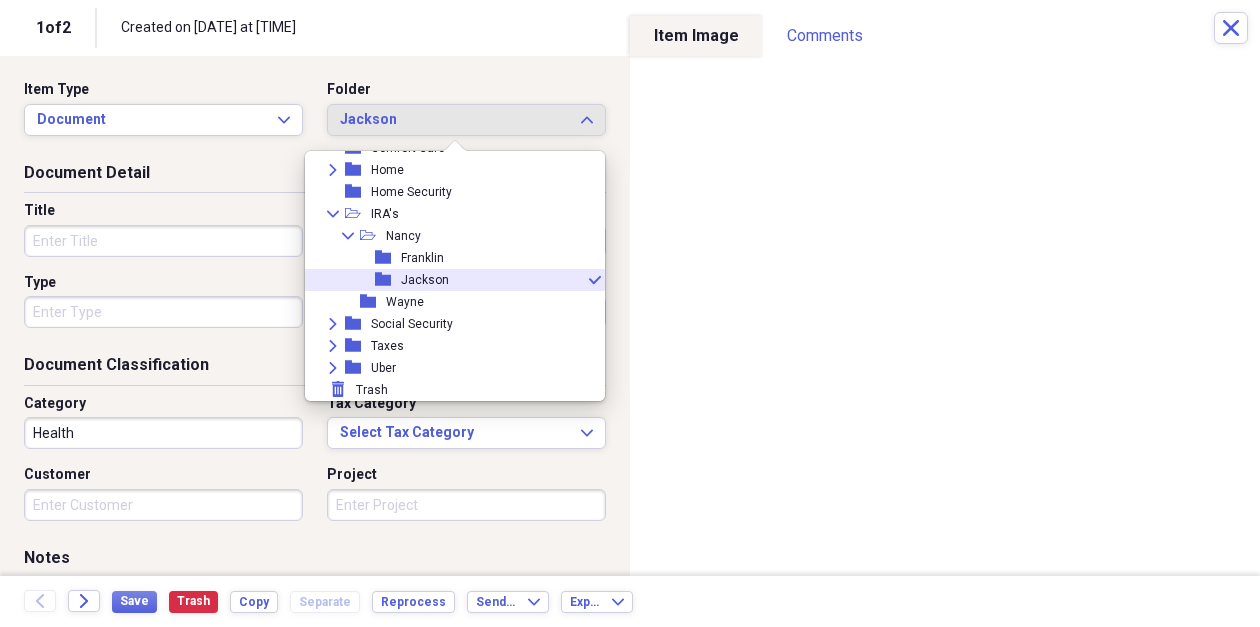 click on "folder [NAME] check" at bounding box center (447, 280) 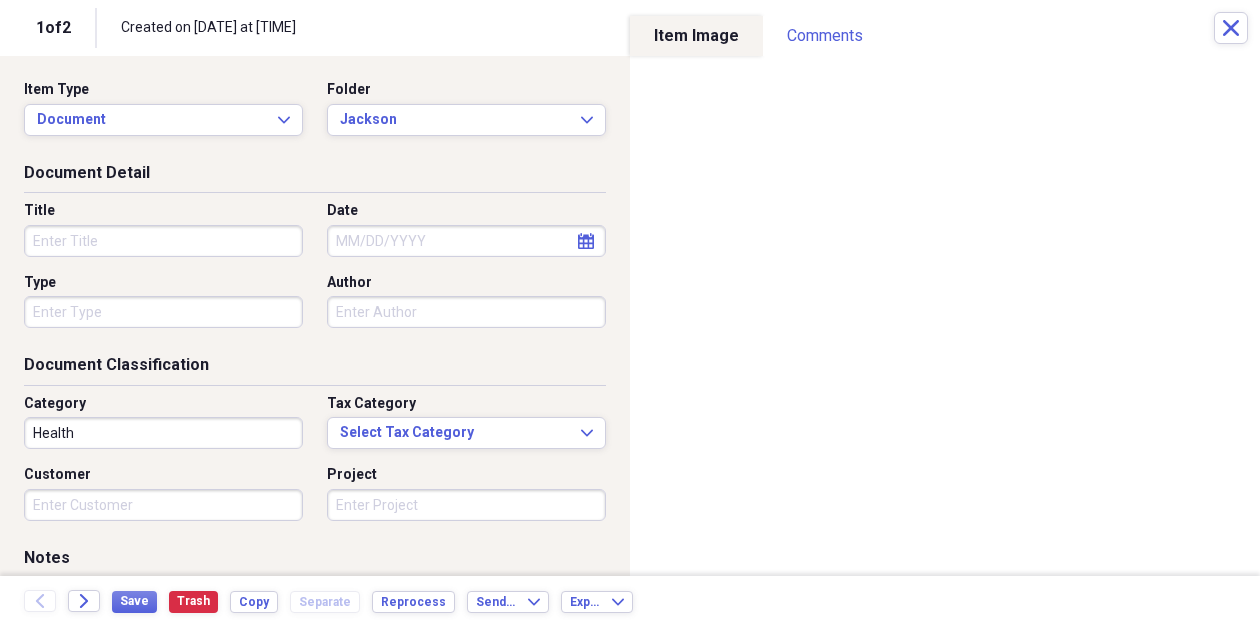 click on "Title" at bounding box center [163, 241] 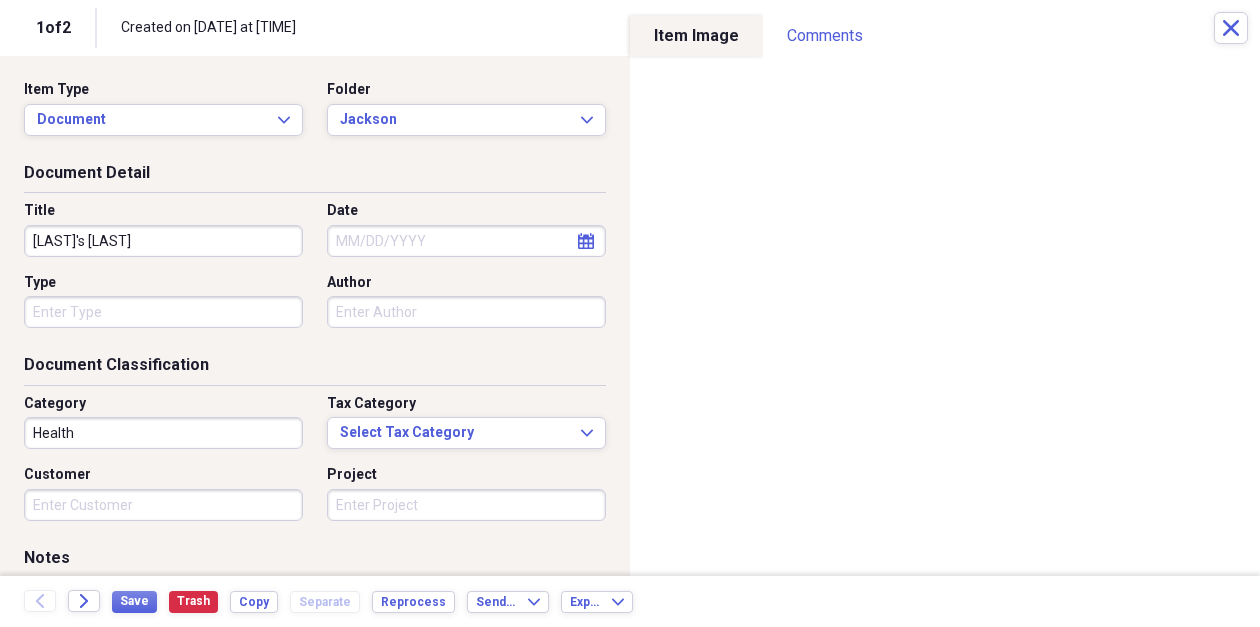 type on "[LAST]'s [LAST]" 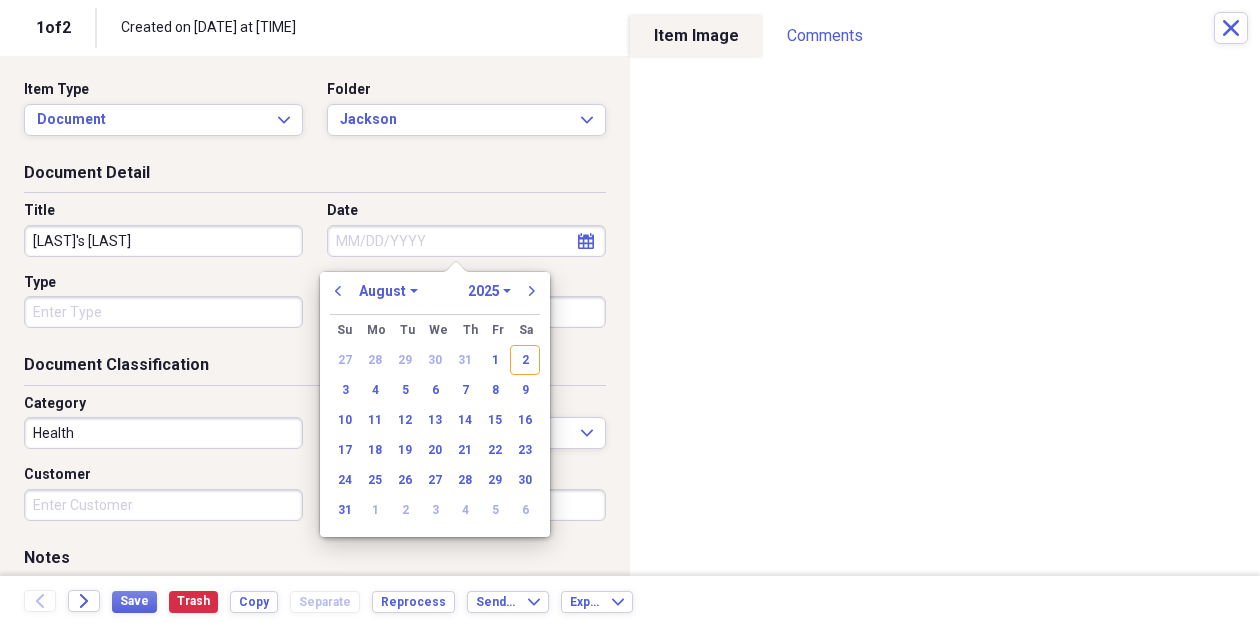 click on "previous January February March April May June July August September October November December 1970 1971 1972 1973 1974 1975 1976 1977 1978 1979 1980 1981 1982 1983 1984 1985 1986 1987 1988 1989 1990 1991 1992 1993 1994 1995 1996 1997 1998 1999 2000 2001 2002 2003 2004 2005 2006 2007 2008 2009 2010 2011 2012 2013 2014 2015 2016 2017 2018 2019 2020 2021 2022 2023 2024 2025 2026 2027 2028 2029 2030 2031 2032 2033 2034 2035 next" at bounding box center [435, 297] 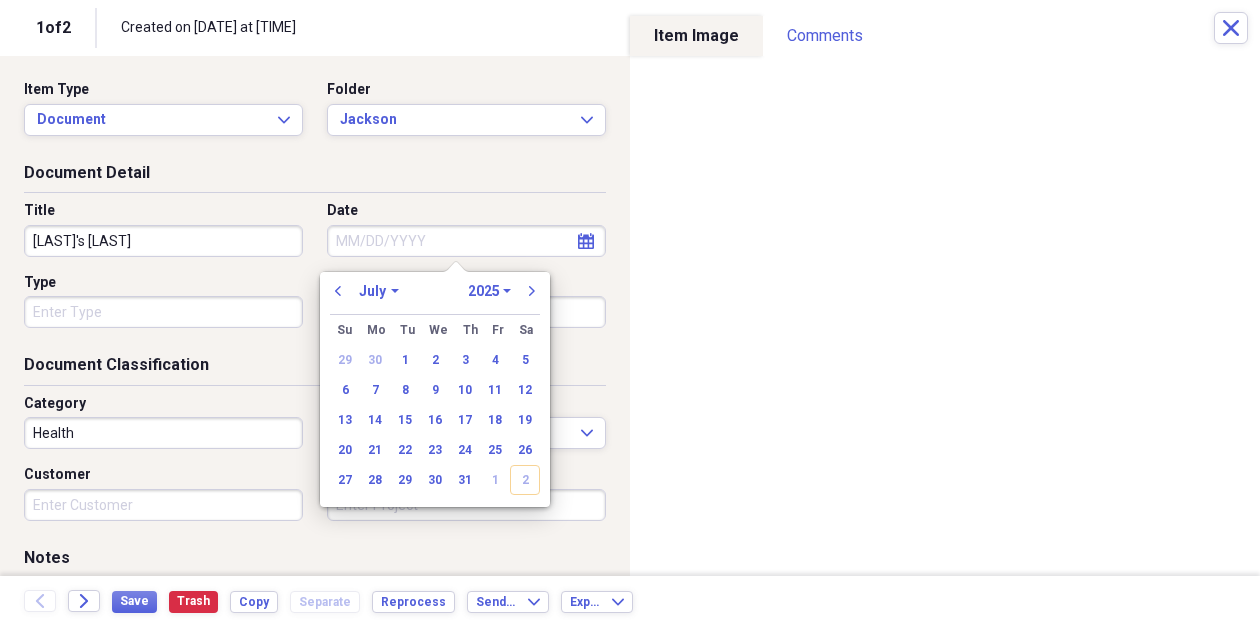 click on "16" at bounding box center [435, 420] 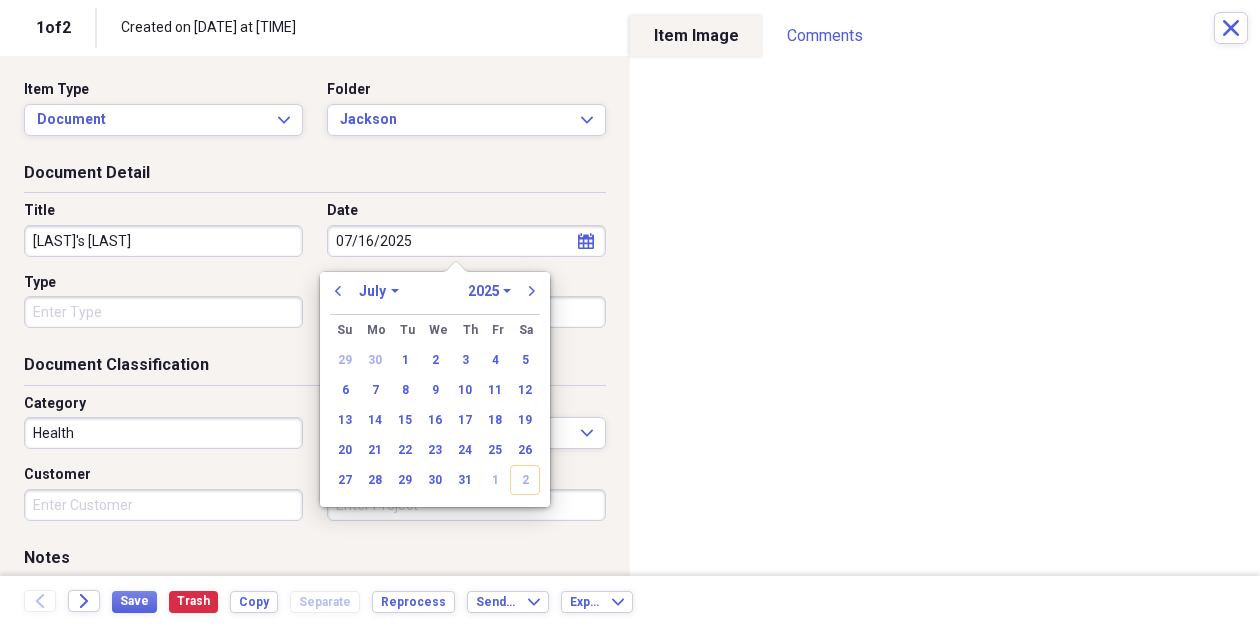 type on "07/16/2025" 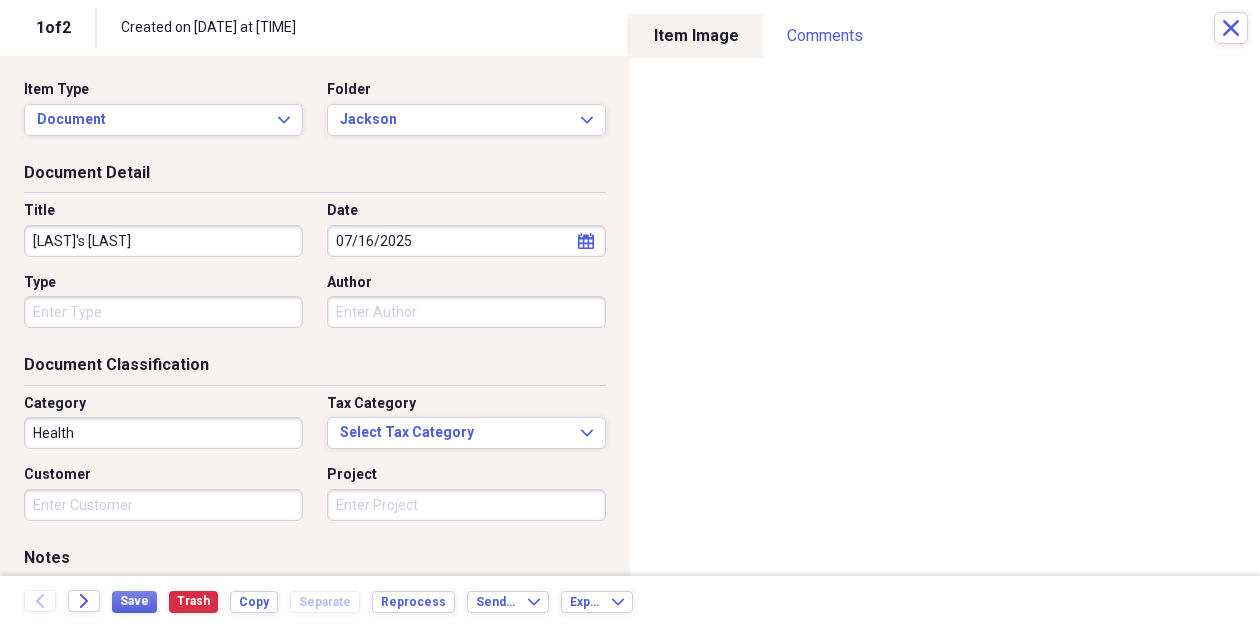 click on "Type" at bounding box center (163, 312) 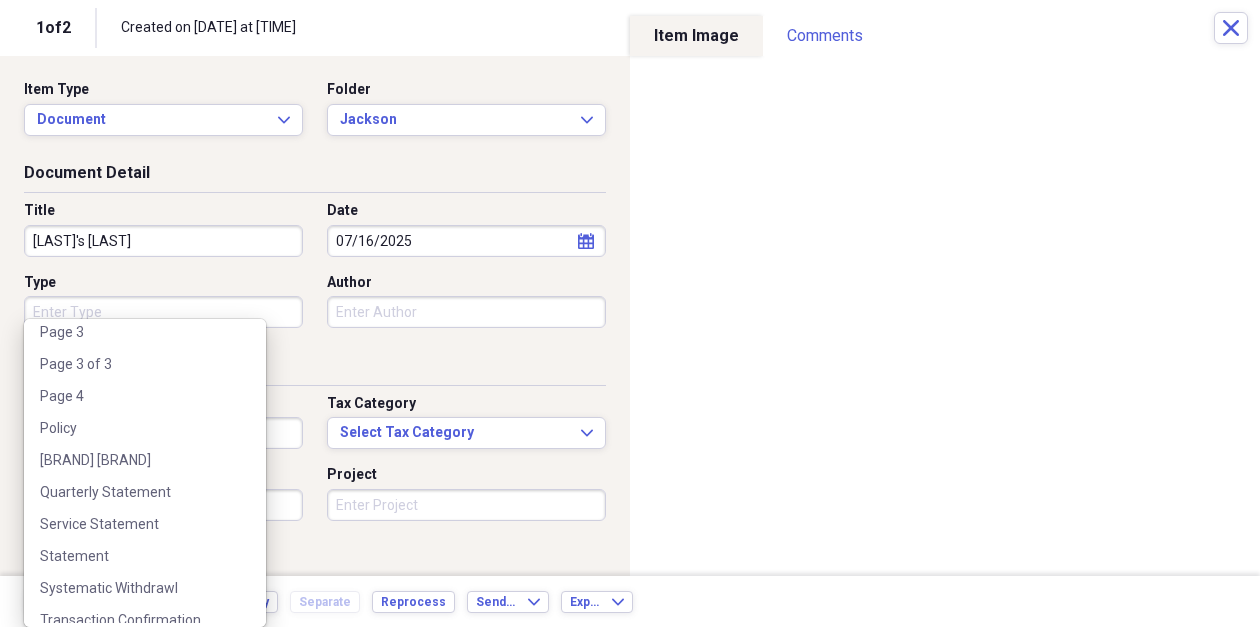 scroll, scrollTop: 891, scrollLeft: 0, axis: vertical 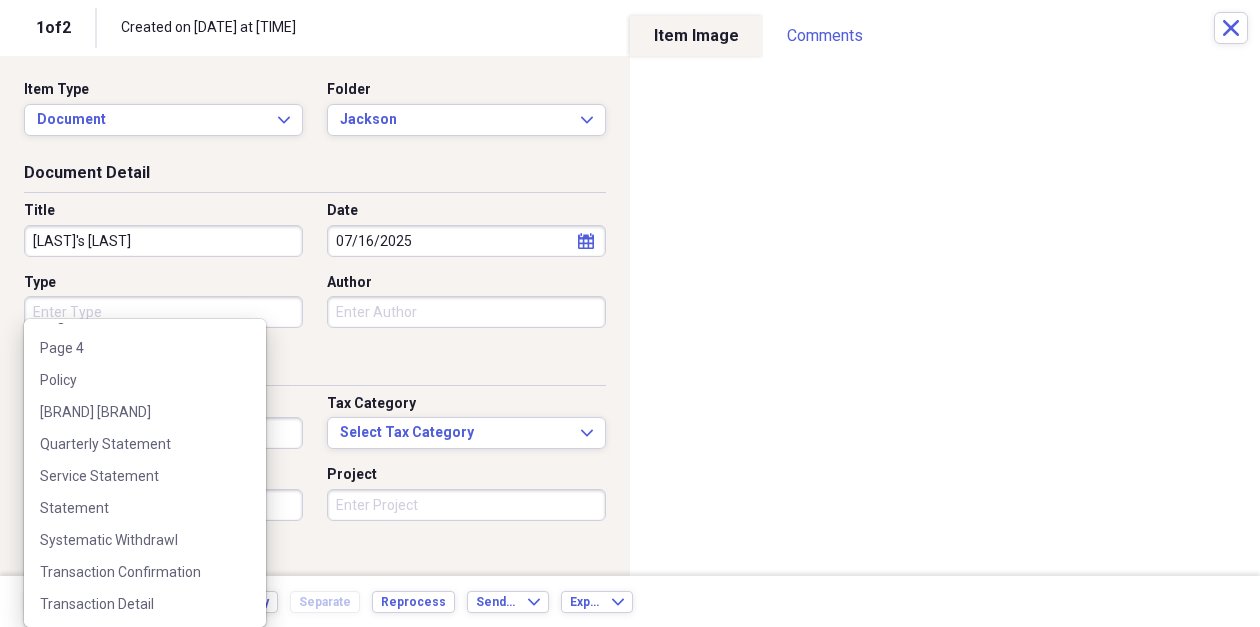 click on "Transaction Confirmation" at bounding box center [133, 572] 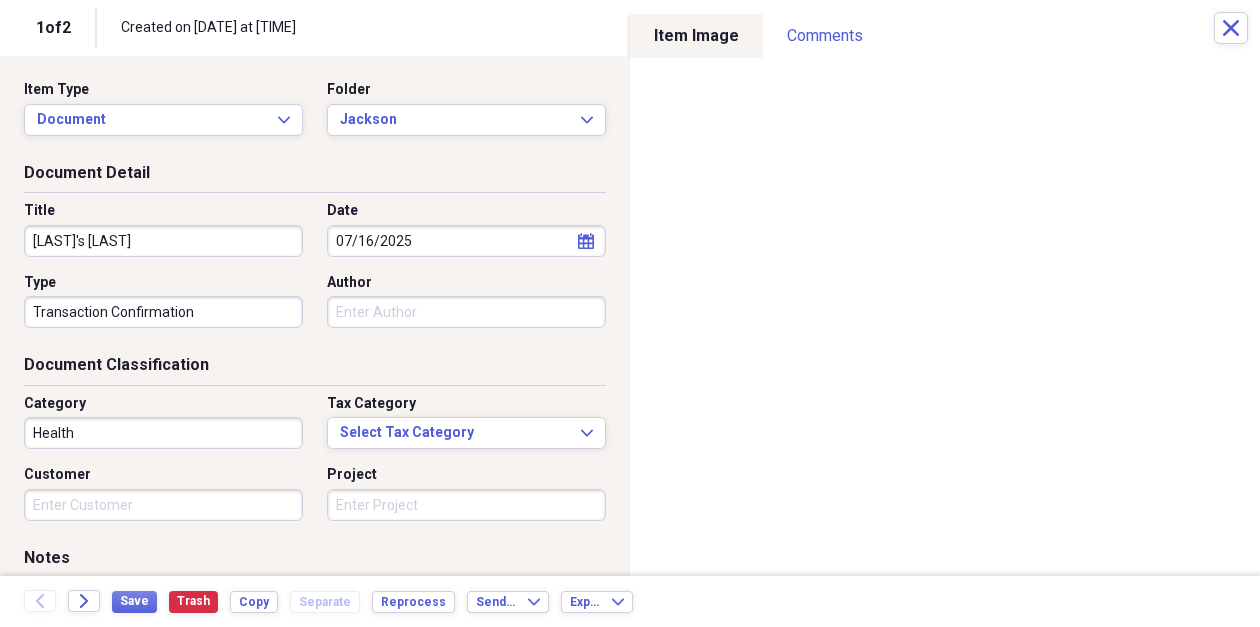 click on "Health" at bounding box center [163, 433] 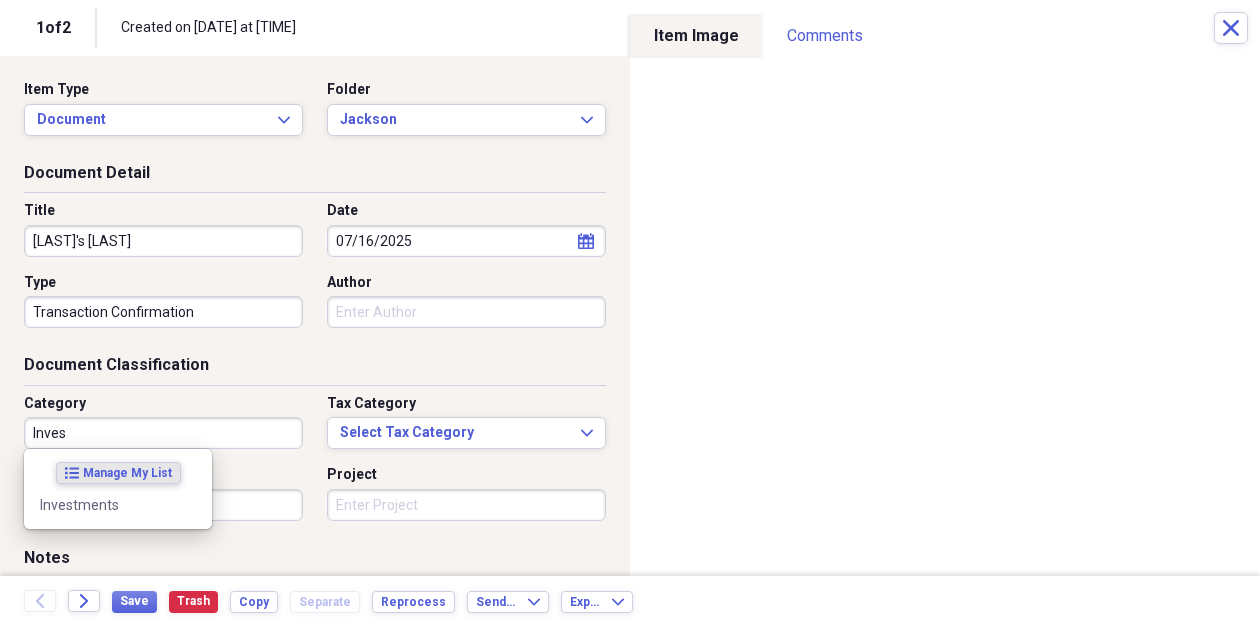 click on "Investments" at bounding box center (106, 505) 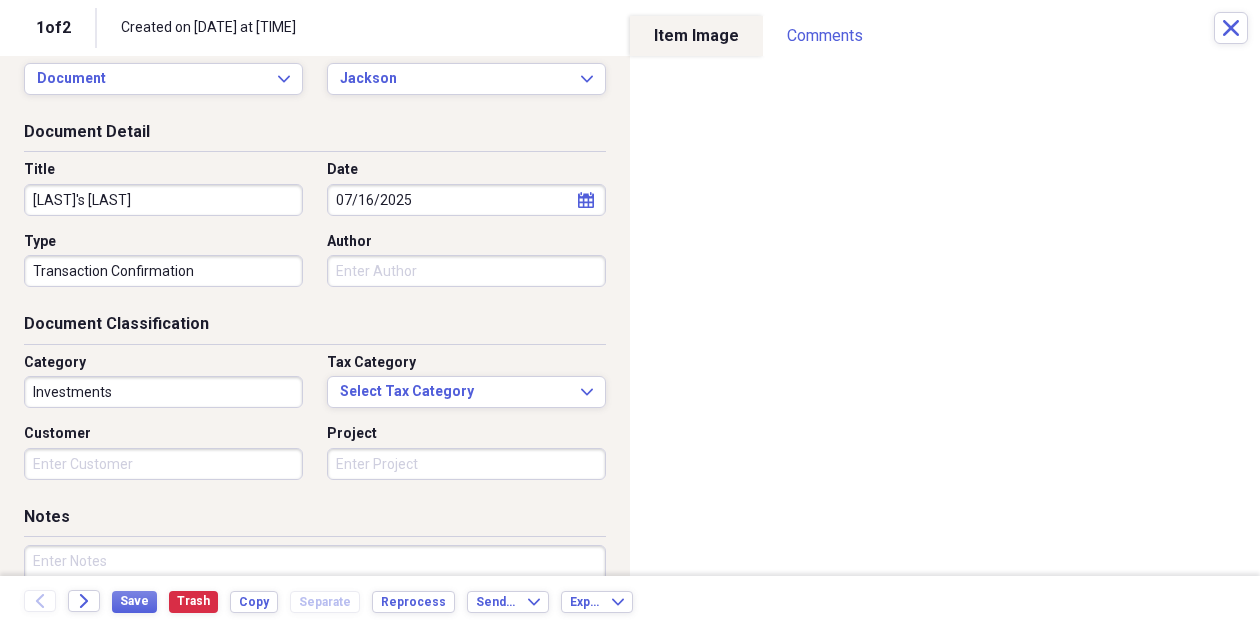 scroll, scrollTop: 0, scrollLeft: 0, axis: both 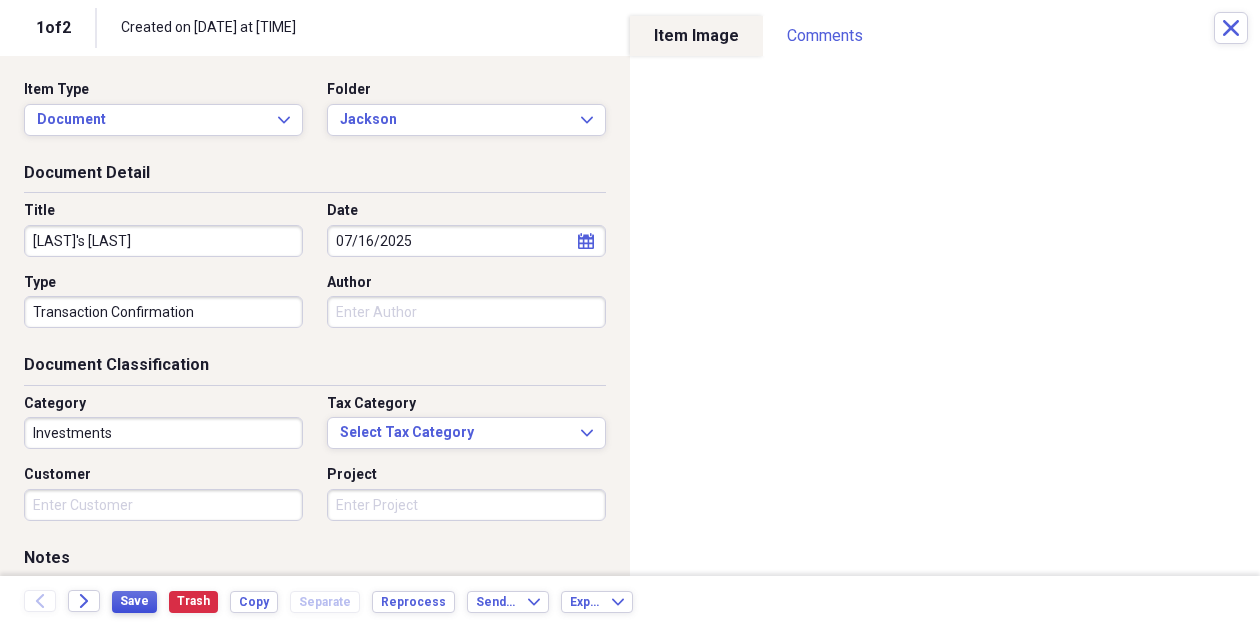 click on "Save" at bounding box center [134, 601] 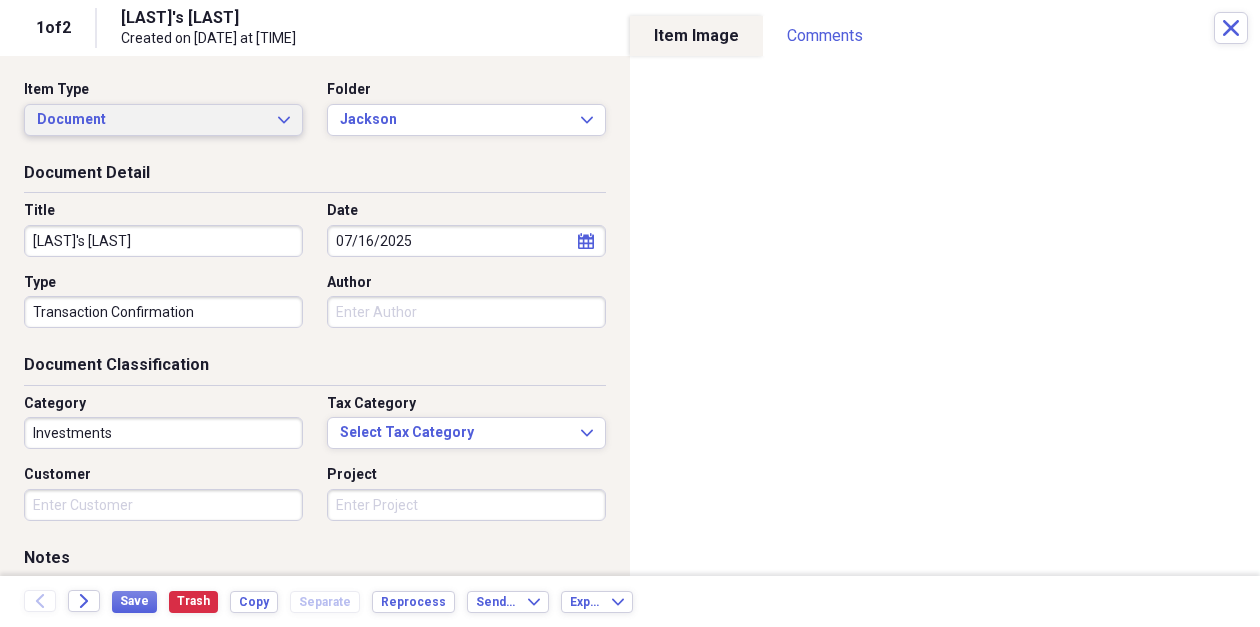 click 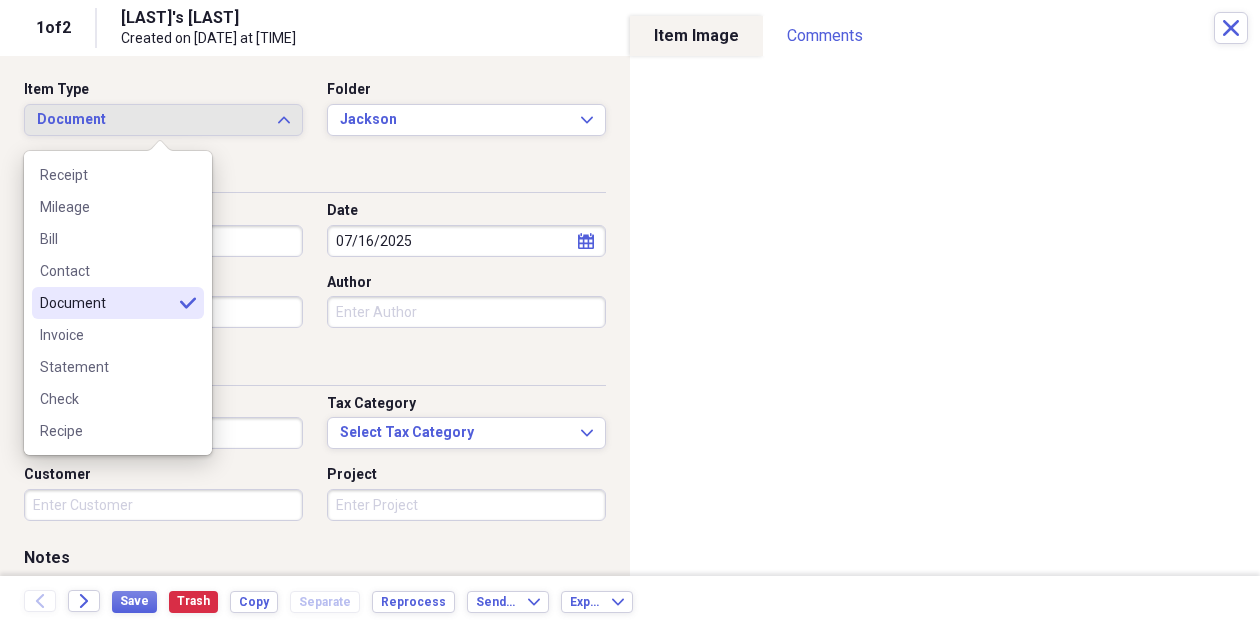 click on "Statement" at bounding box center [106, 367] 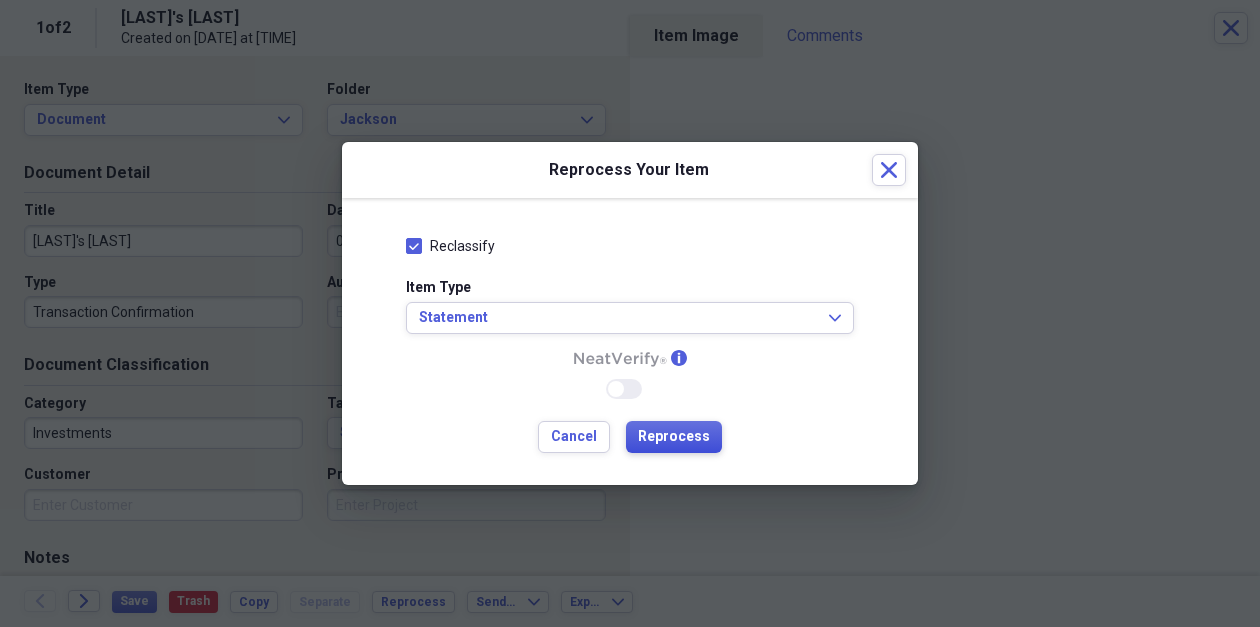 click on "Reprocess" at bounding box center [674, 437] 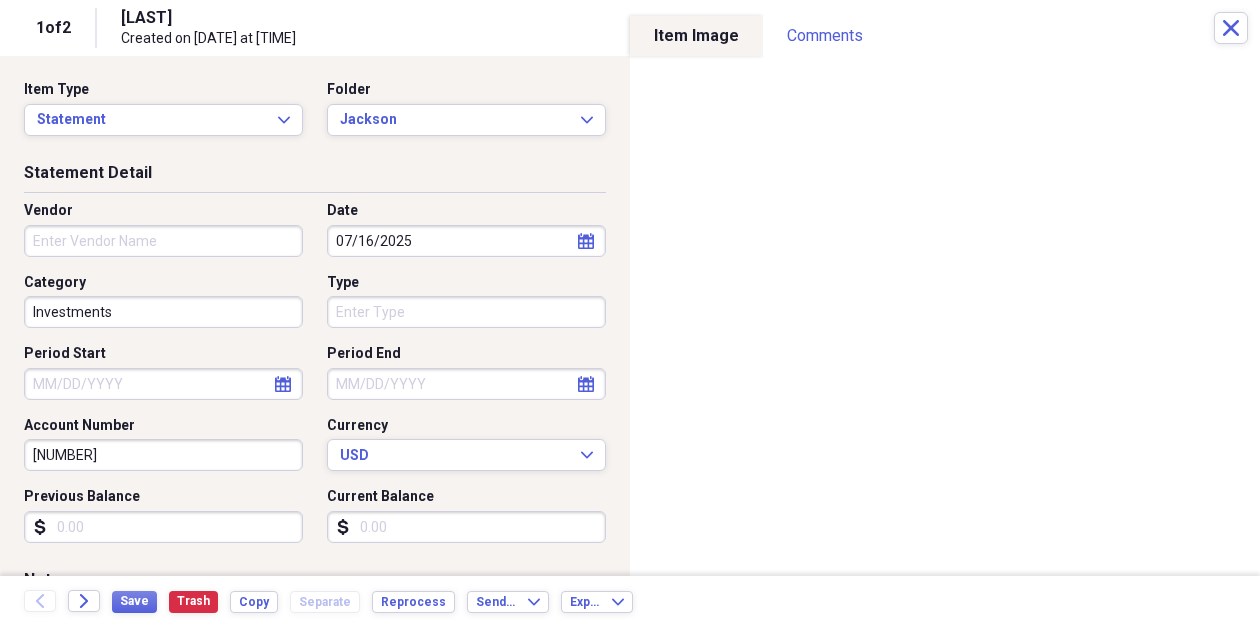 type on "[NUMBER]" 